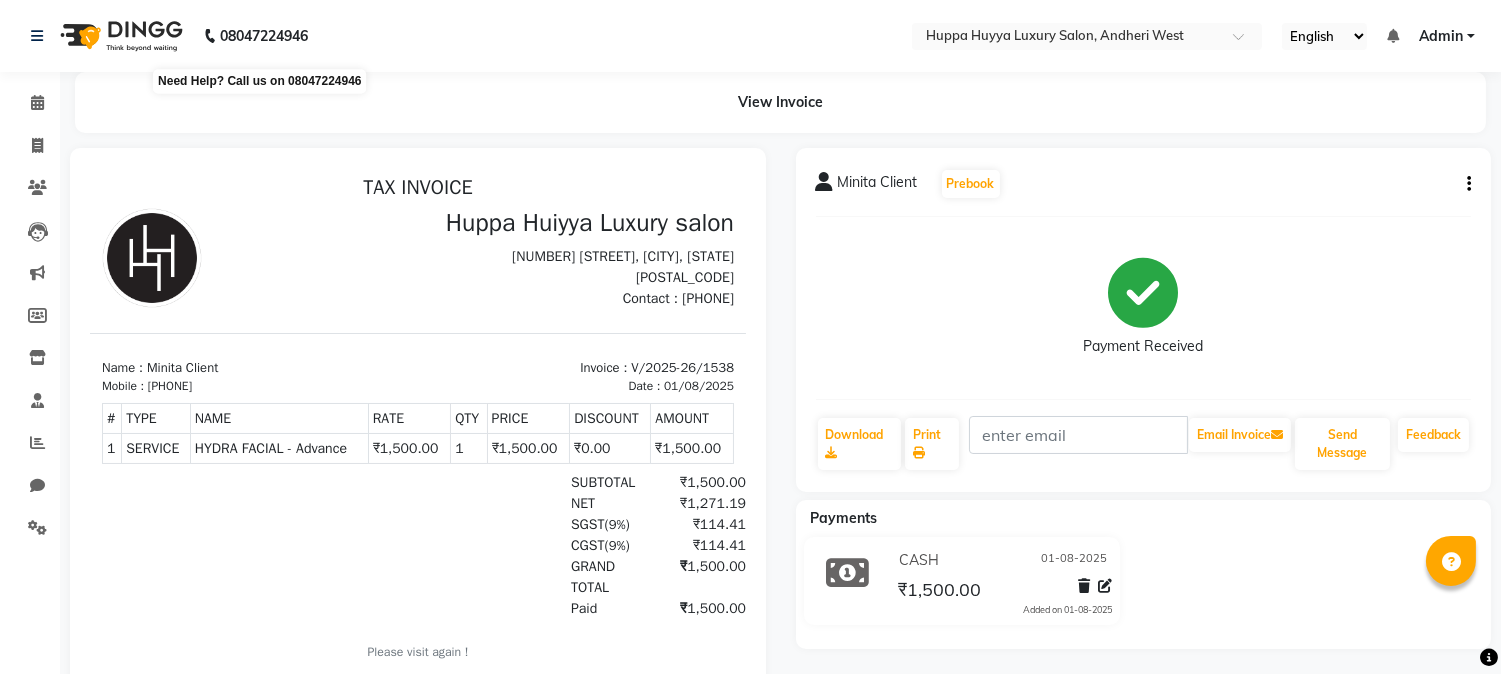 scroll, scrollTop: 0, scrollLeft: 0, axis: both 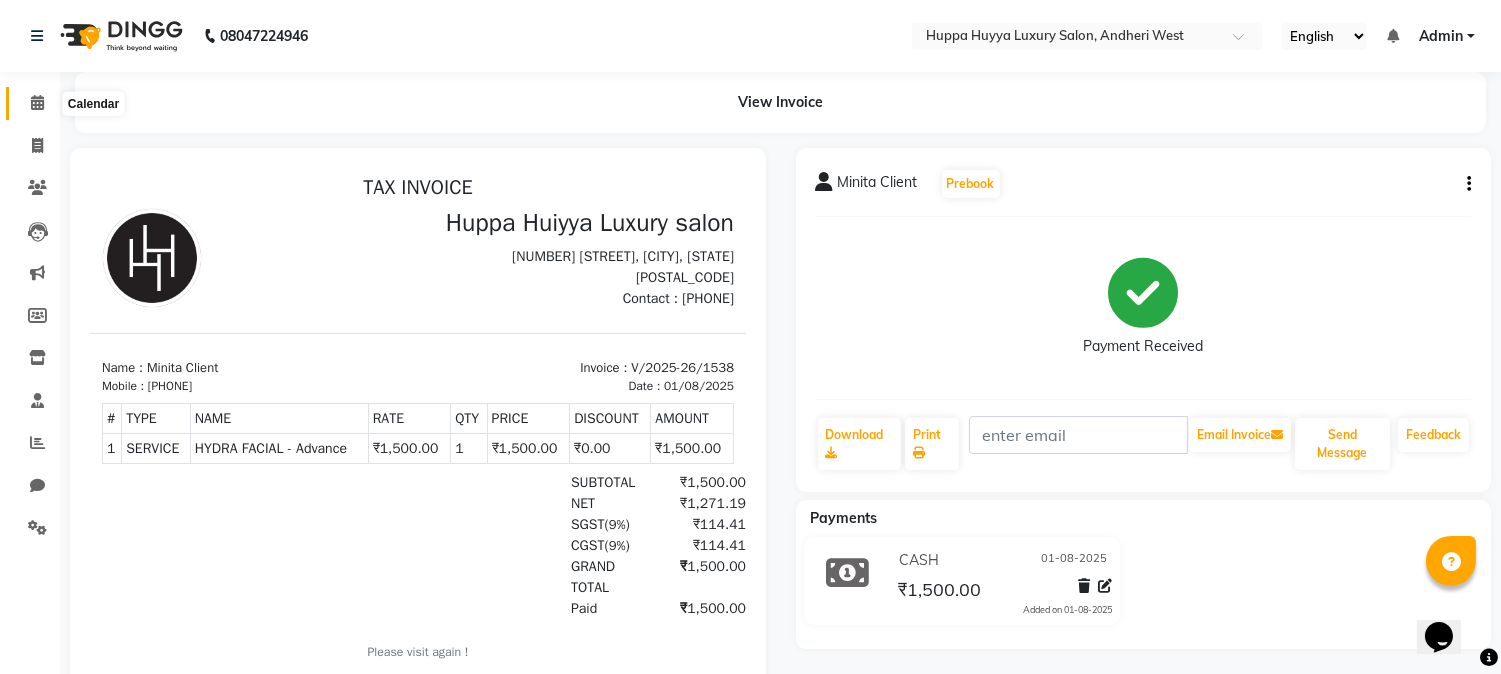 click 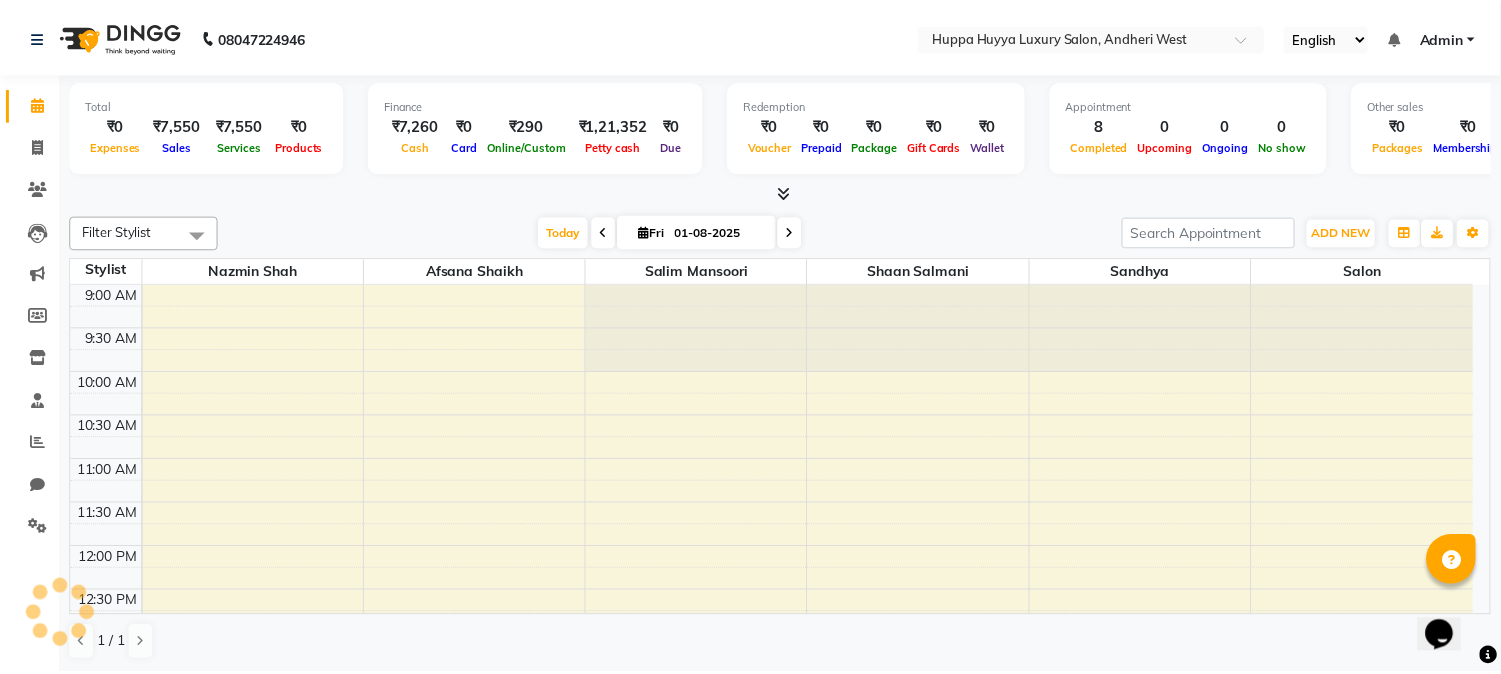 scroll, scrollTop: 0, scrollLeft: 0, axis: both 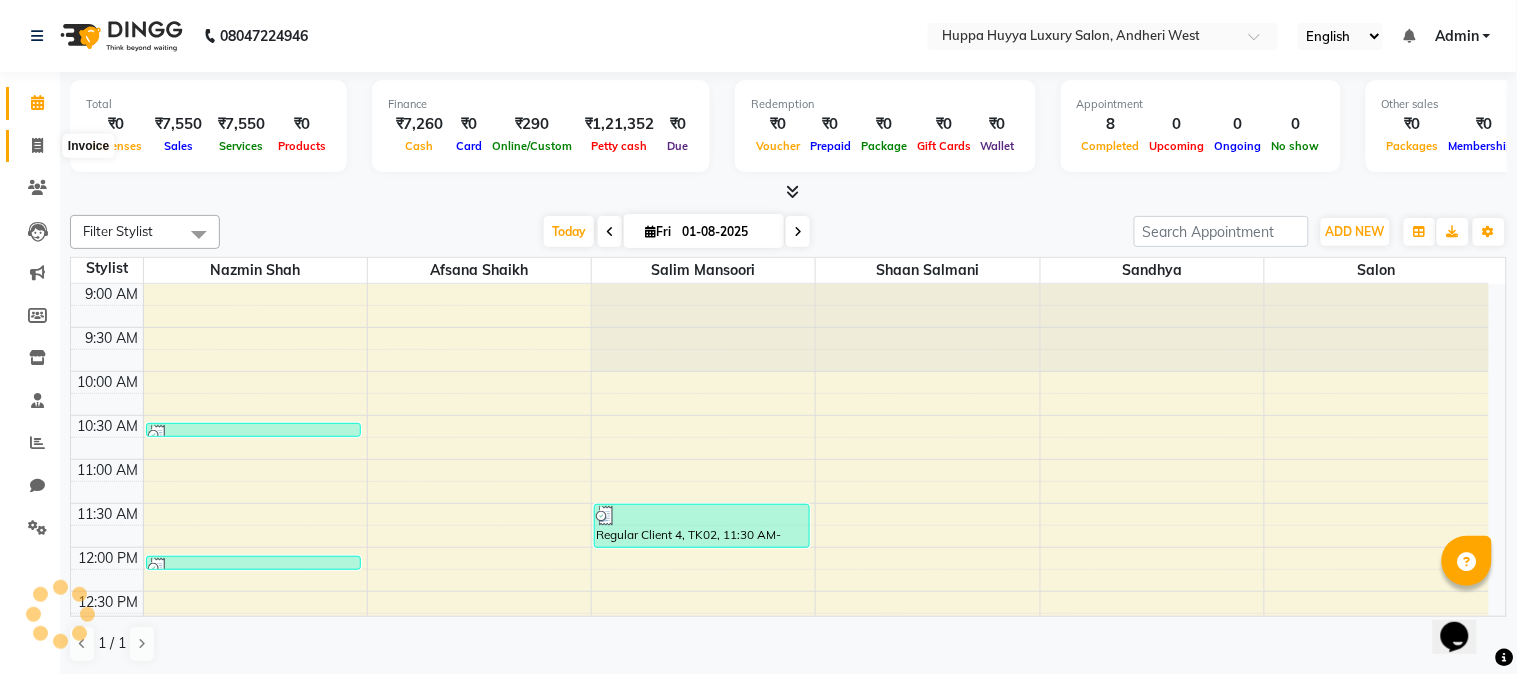 click 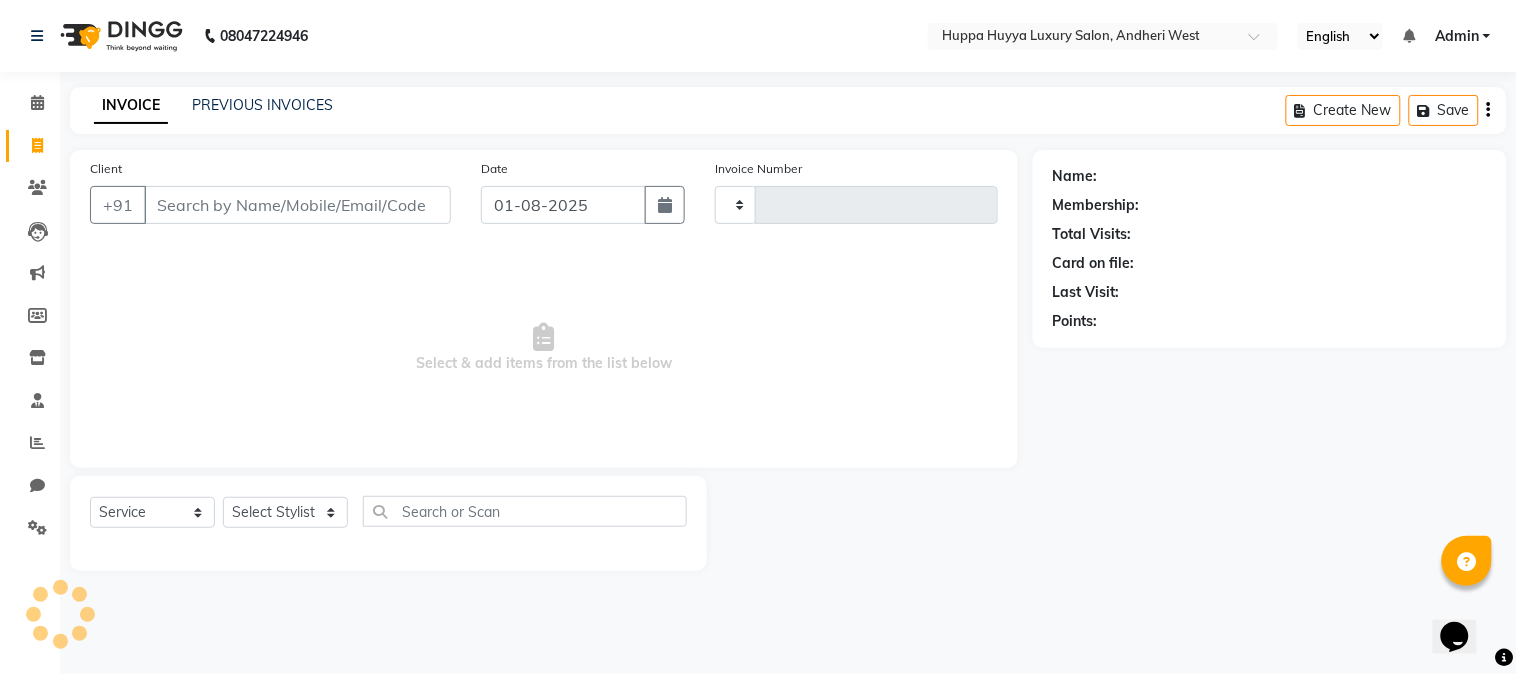 click on "Client" at bounding box center [297, 205] 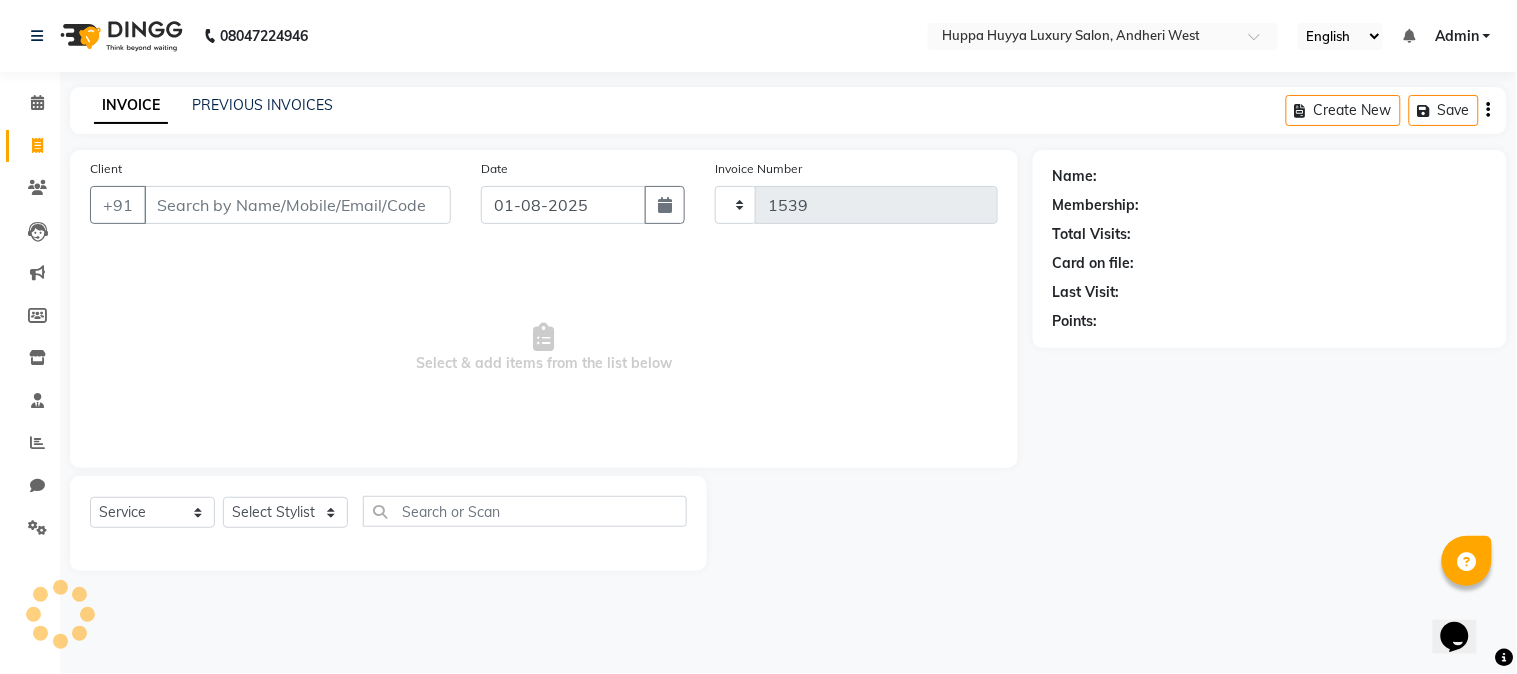 select on "7752" 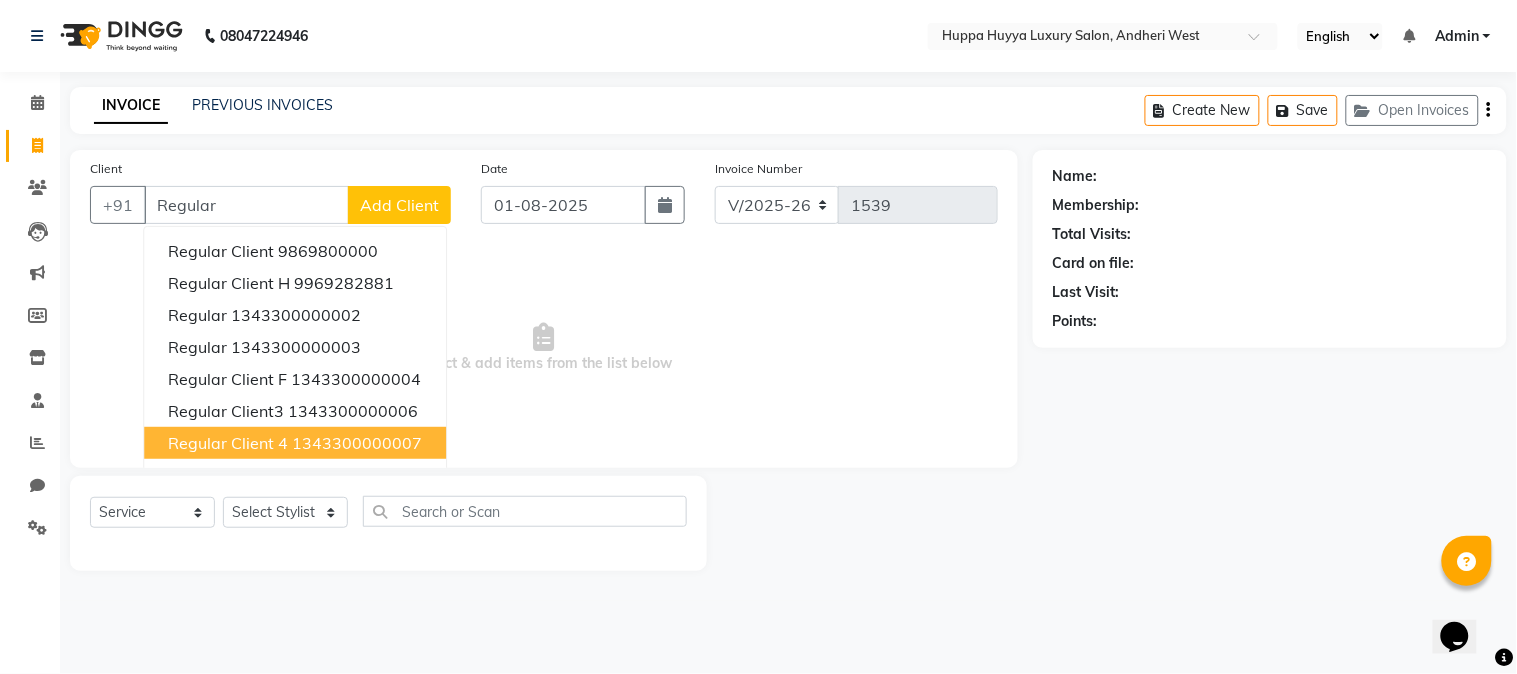 click on "1343300000007" at bounding box center [357, 443] 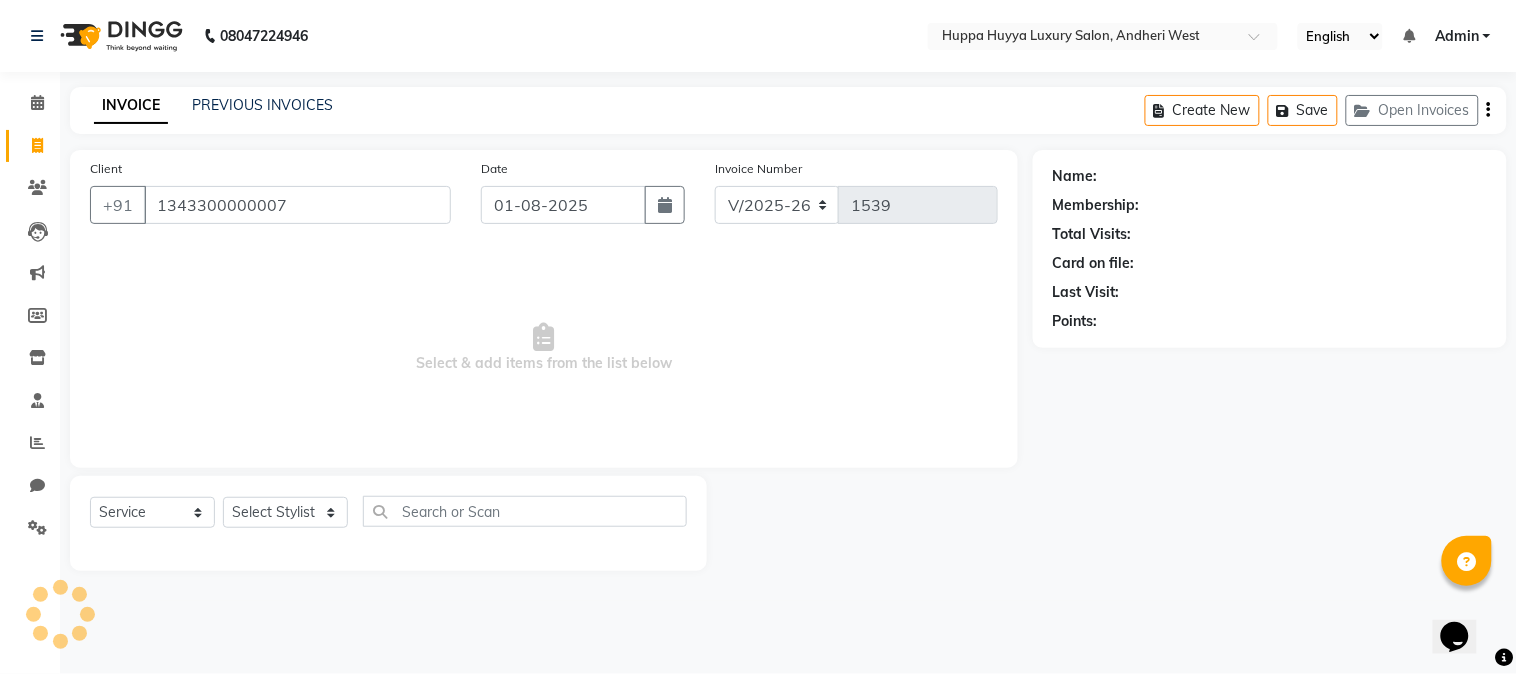 type on "1343300000007" 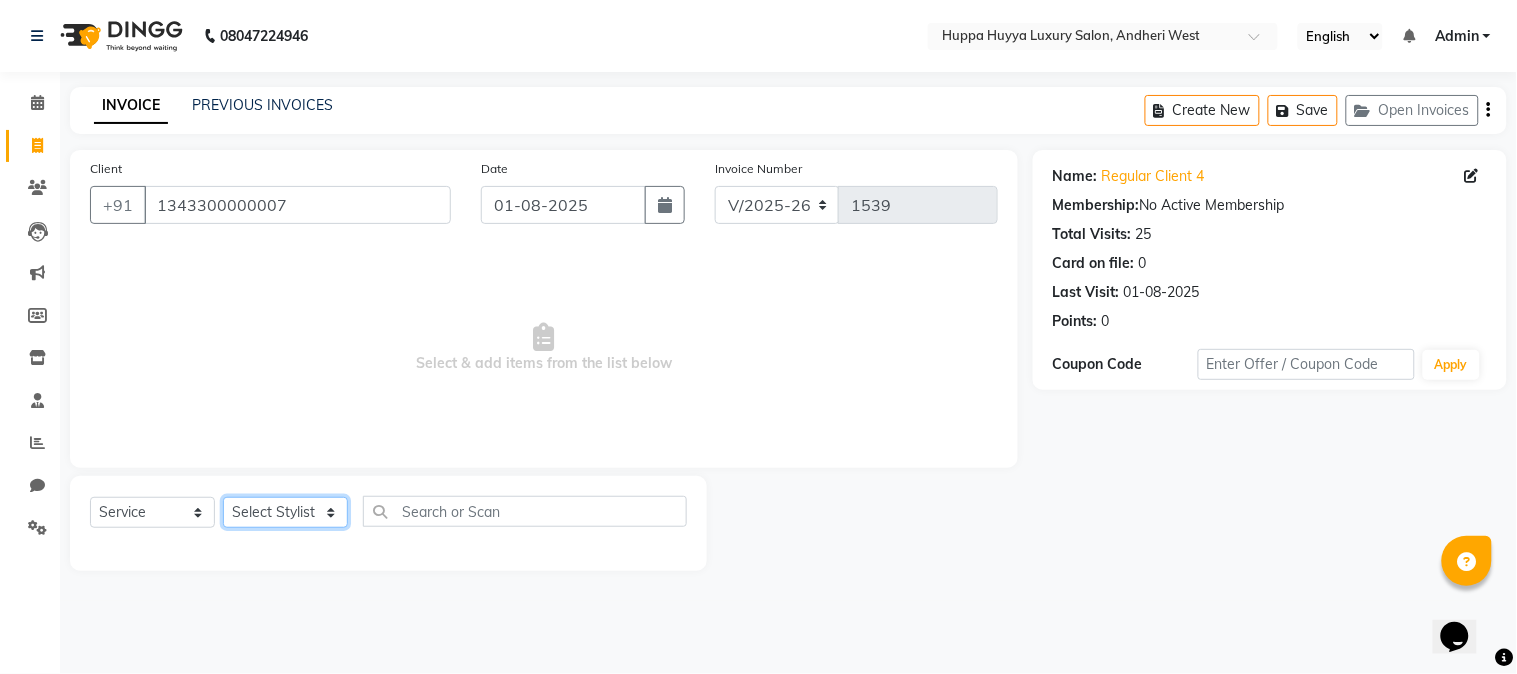 click on "Select Stylist Afsana Shaikh Nazmin Shah Salim Mansoori Salon Sandhya Shaan Salmani" 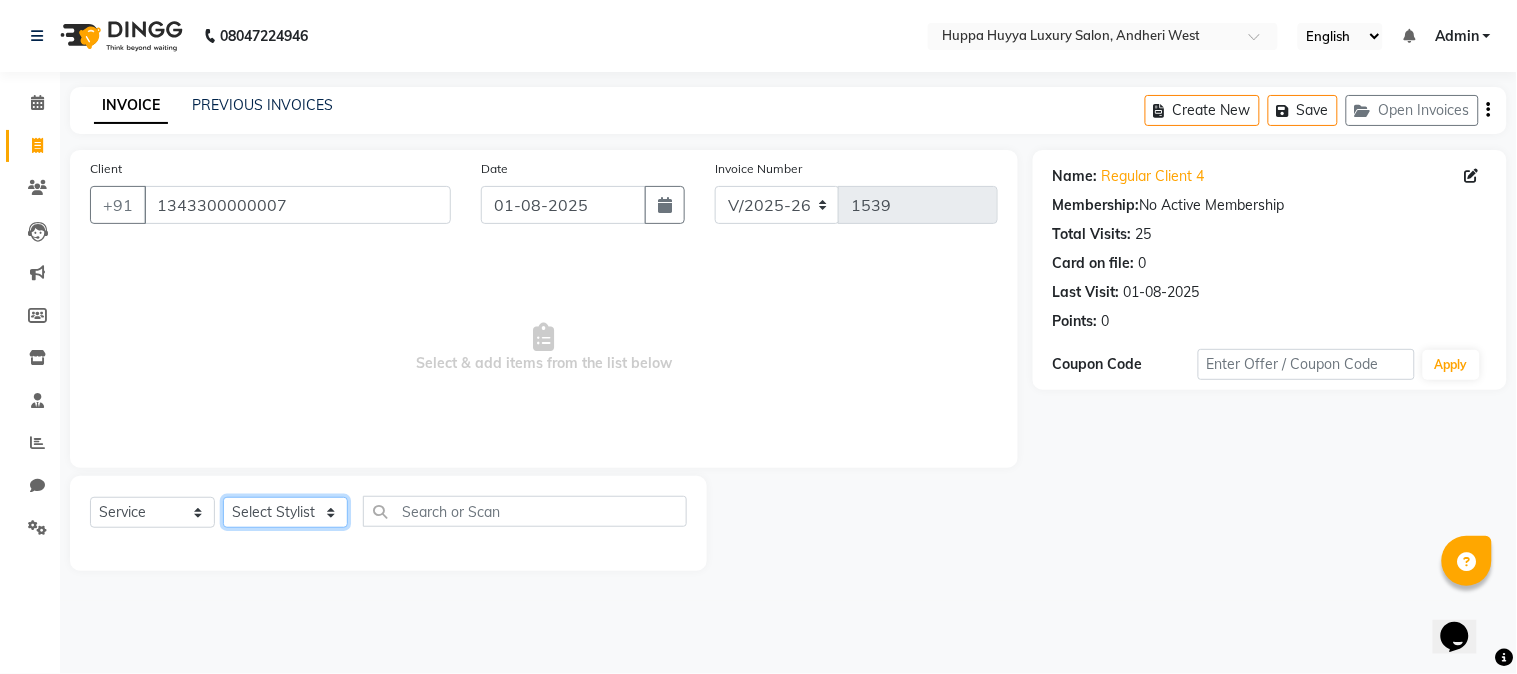 select on "69299" 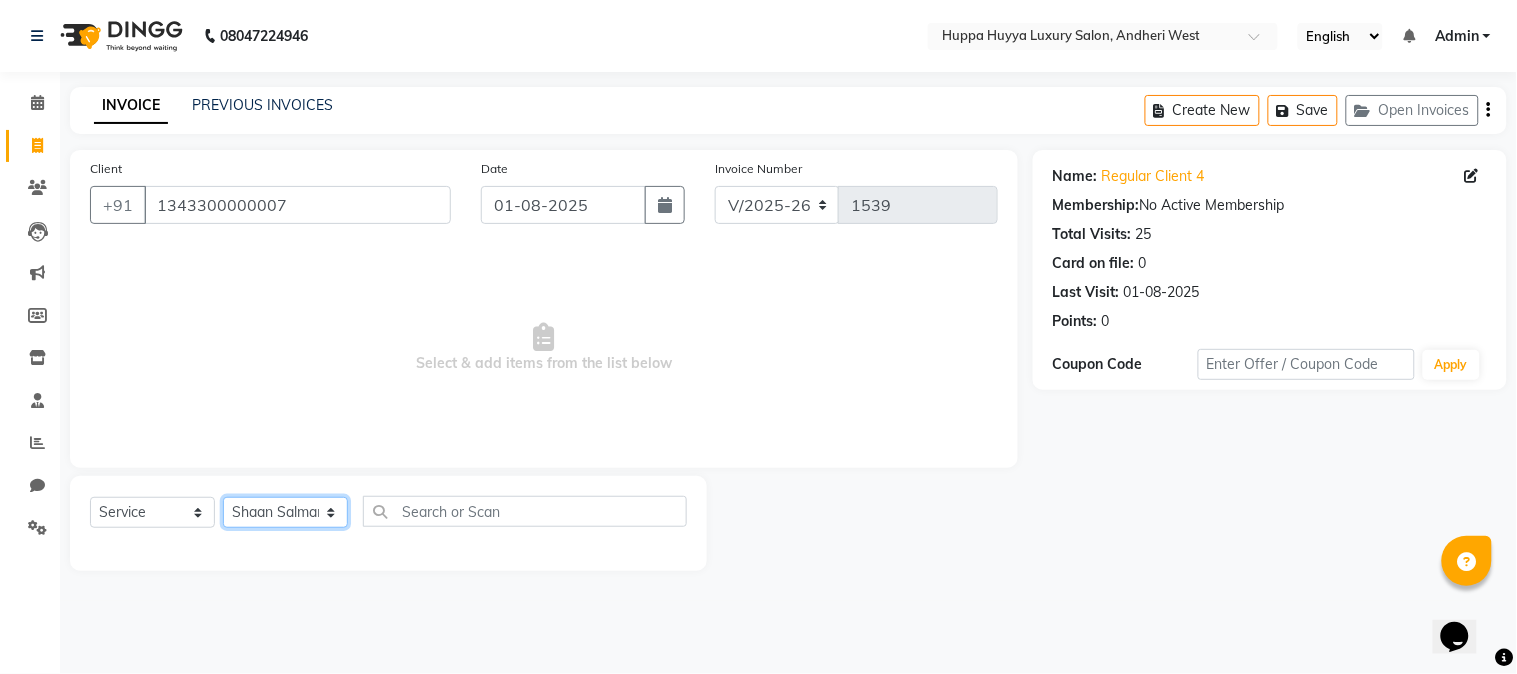 click on "Select Stylist Afsana Shaikh Nazmin Shah Salim Mansoori Salon Sandhya Shaan Salmani" 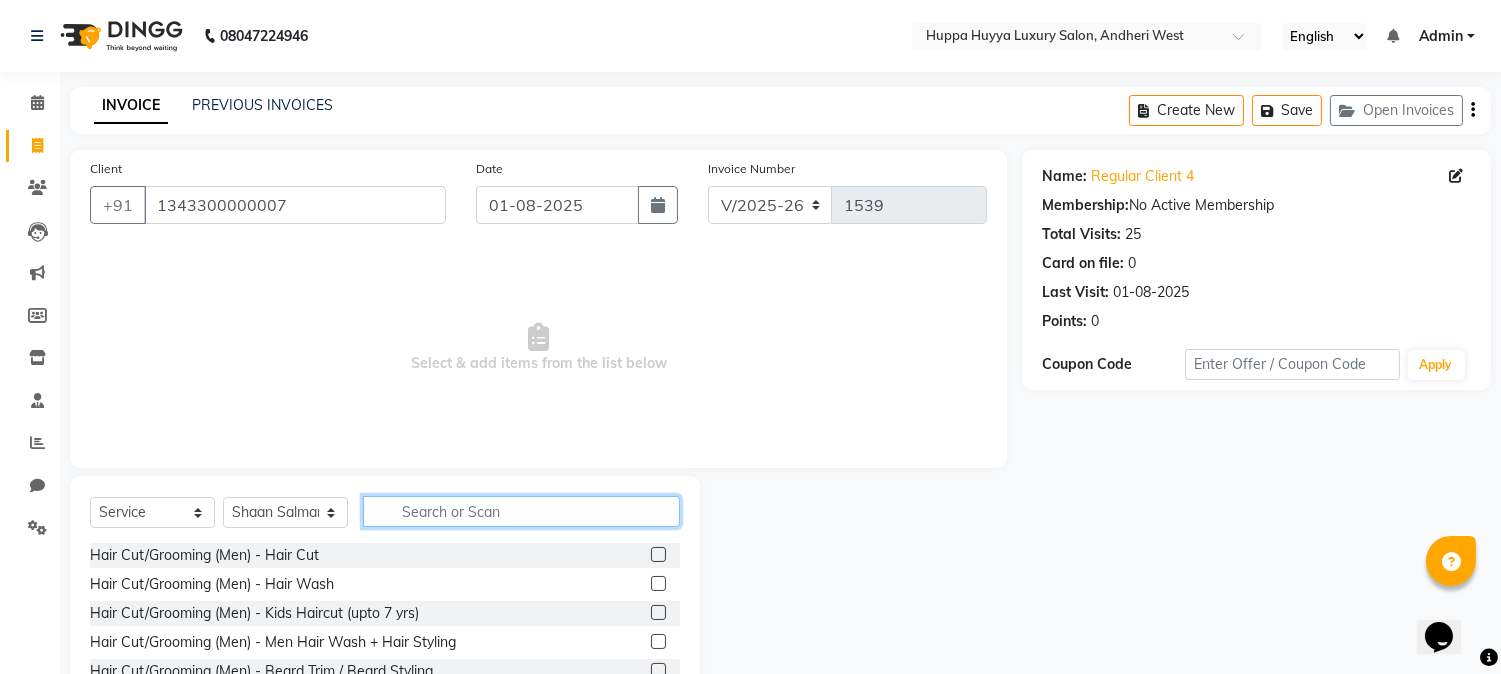 click 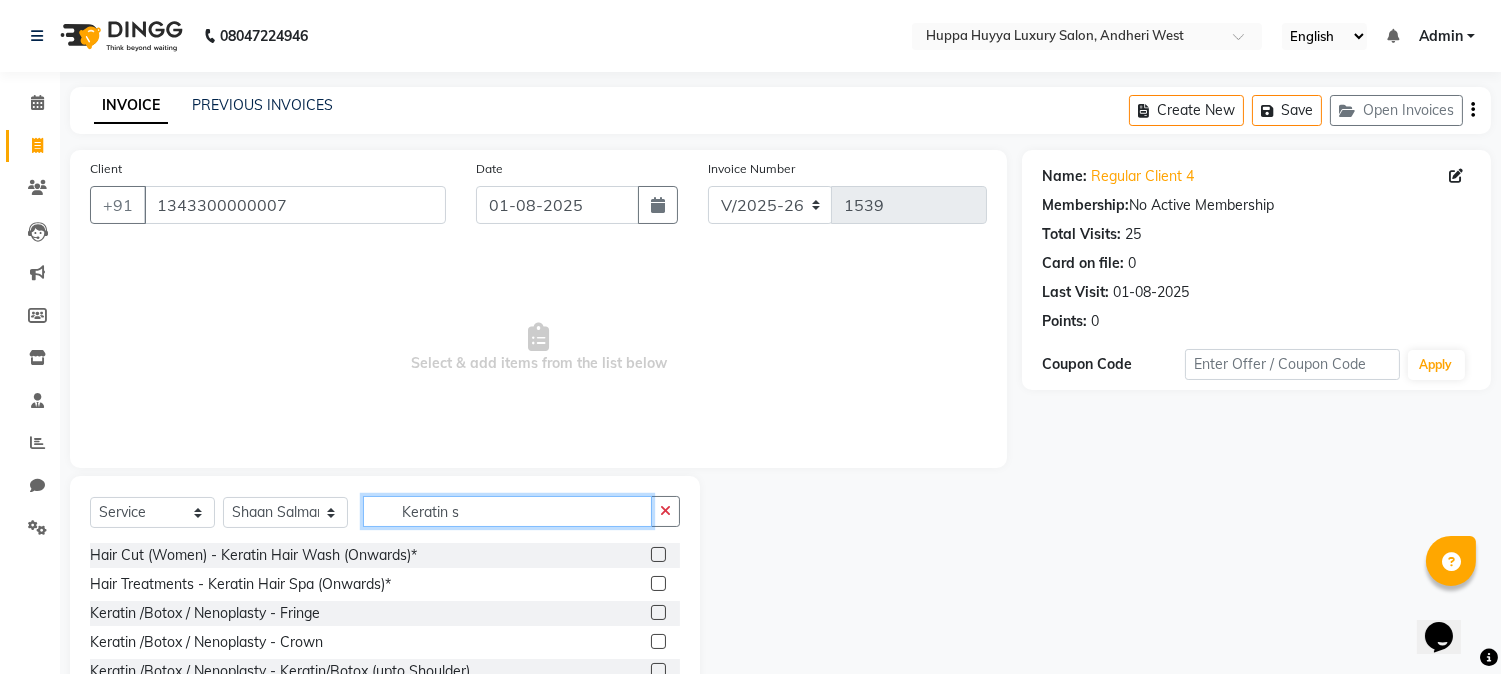 type on "Keratin s" 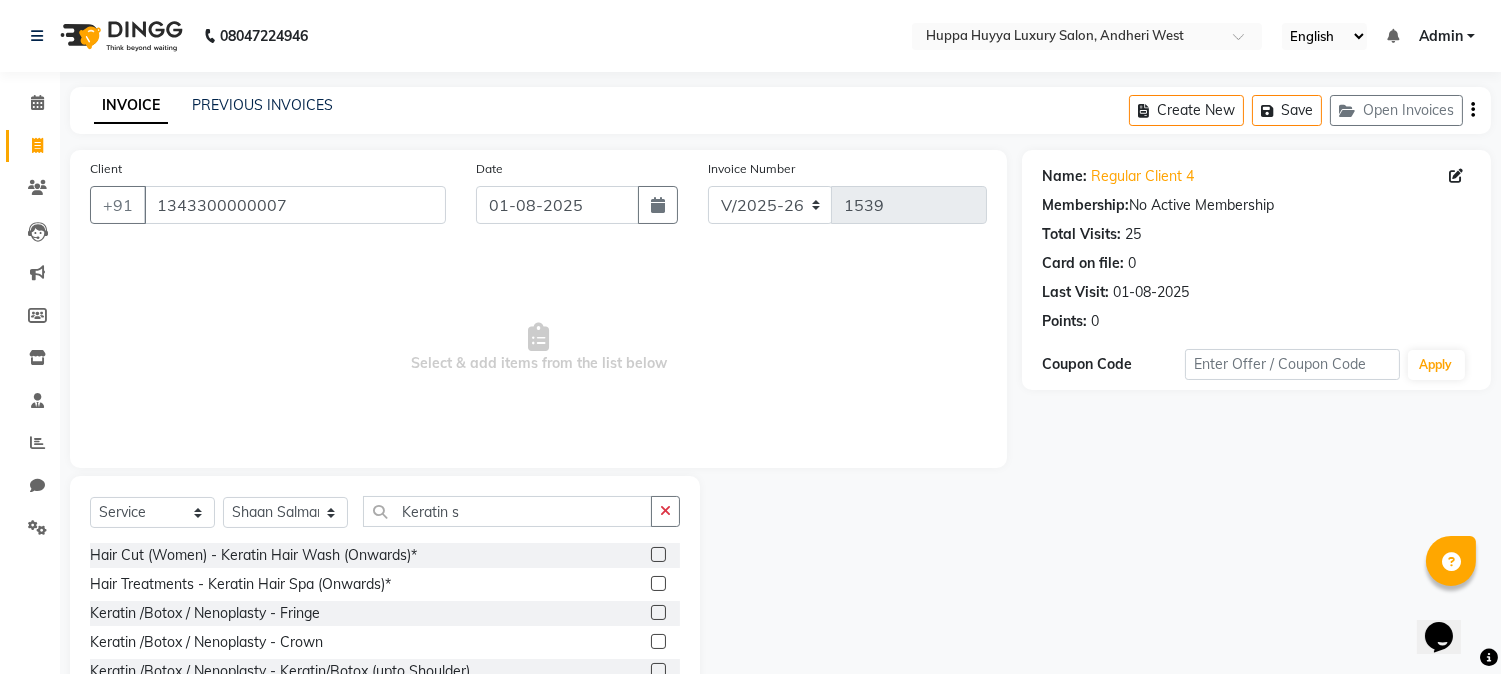 click 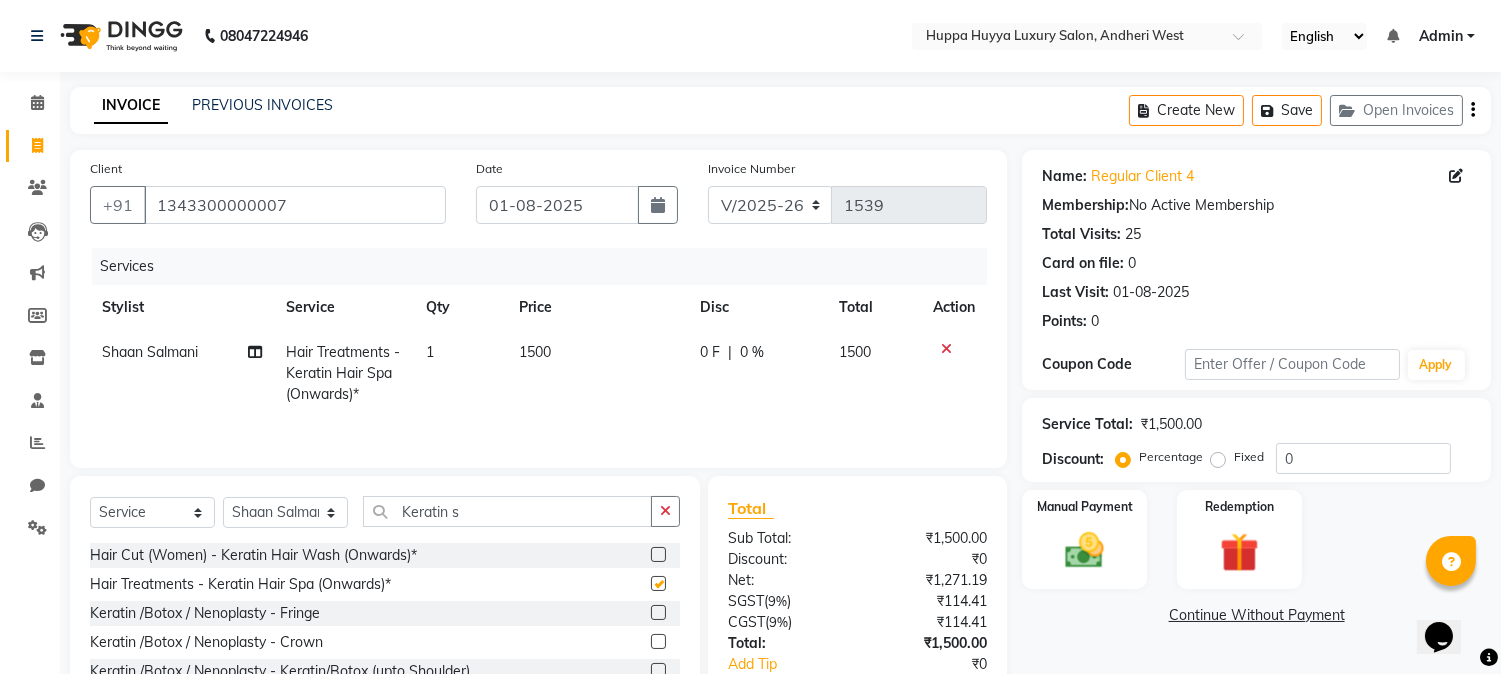 checkbox on "false" 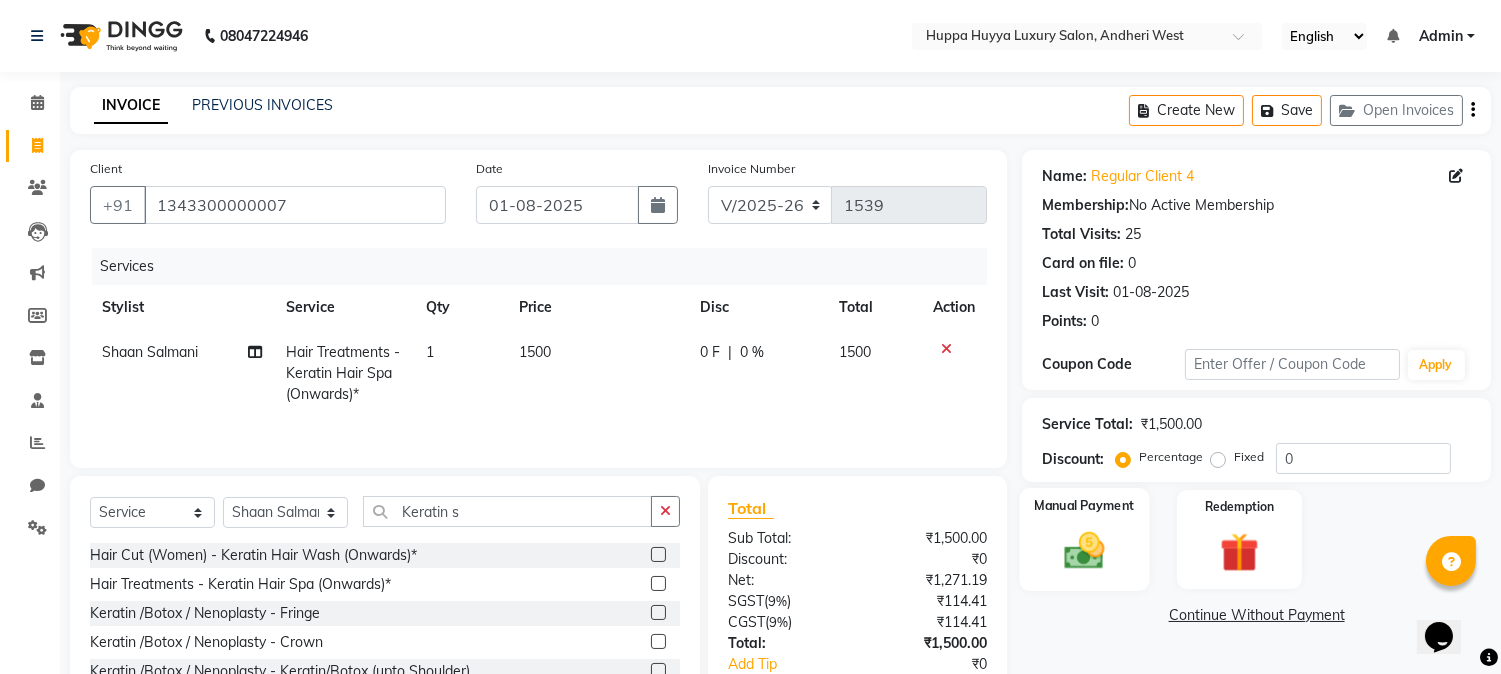 click 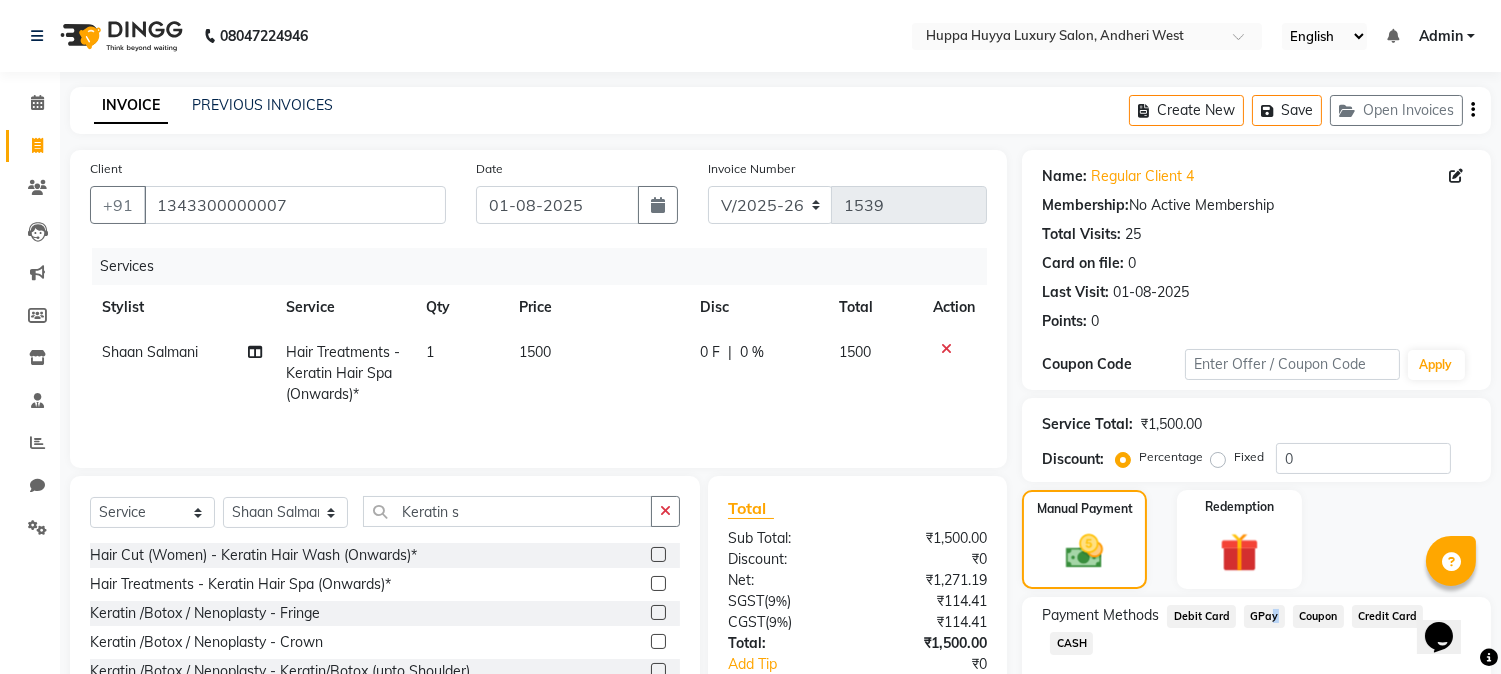 click on "GPay" 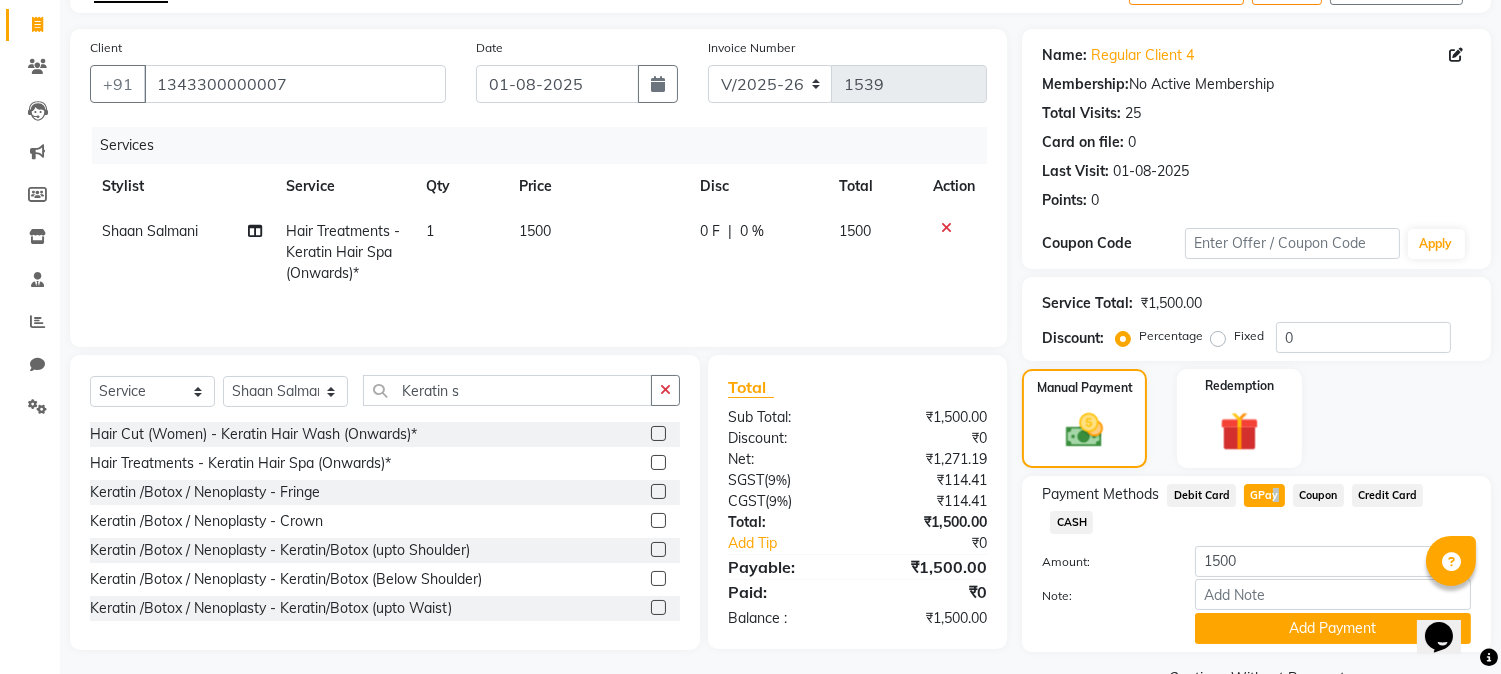 scroll, scrollTop: 142, scrollLeft: 0, axis: vertical 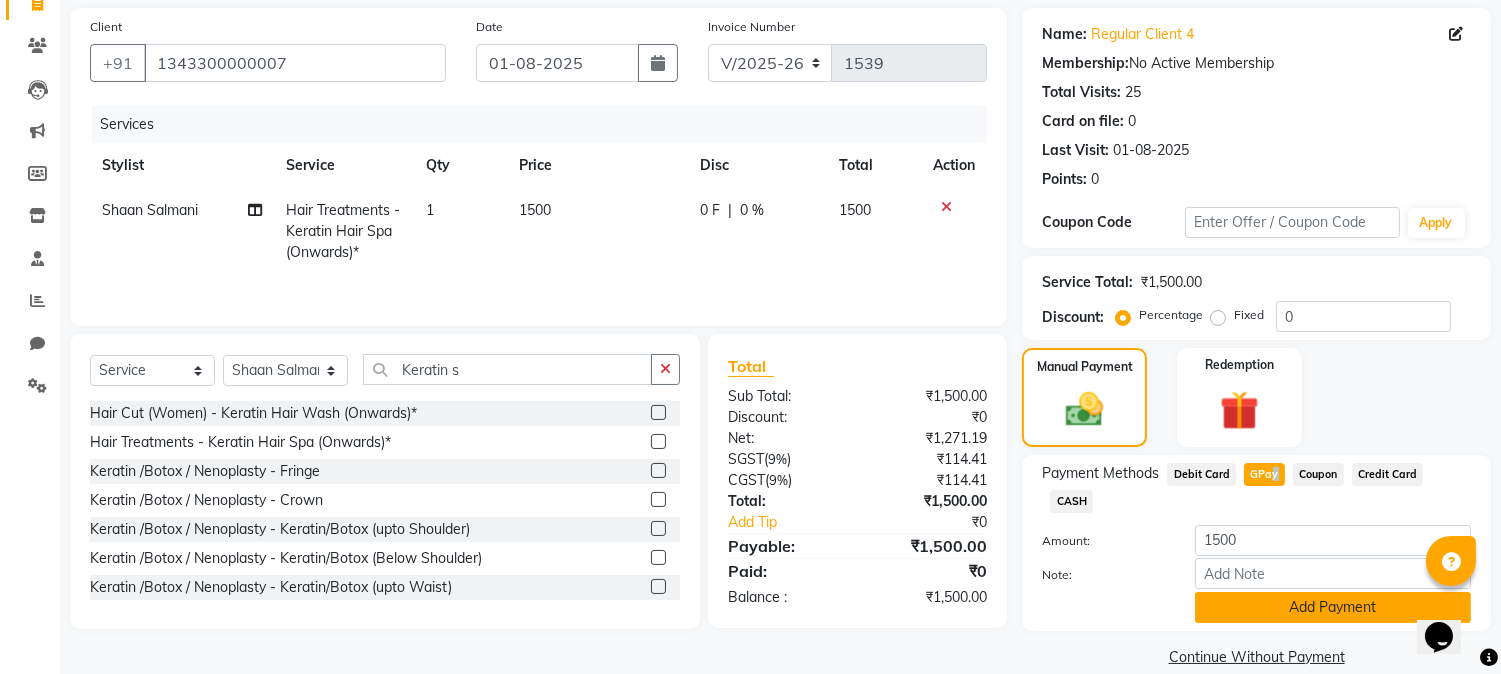 click on "Add Payment" 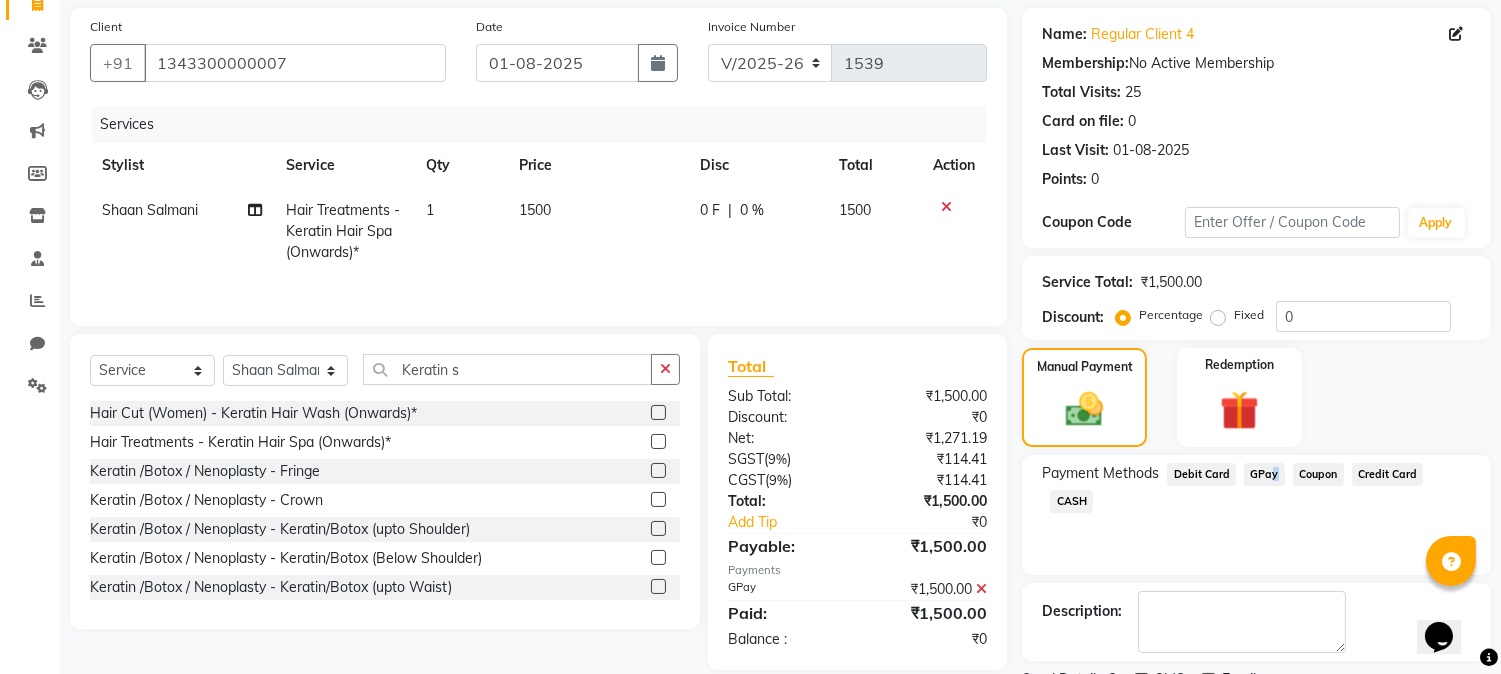 scroll, scrollTop: 225, scrollLeft: 0, axis: vertical 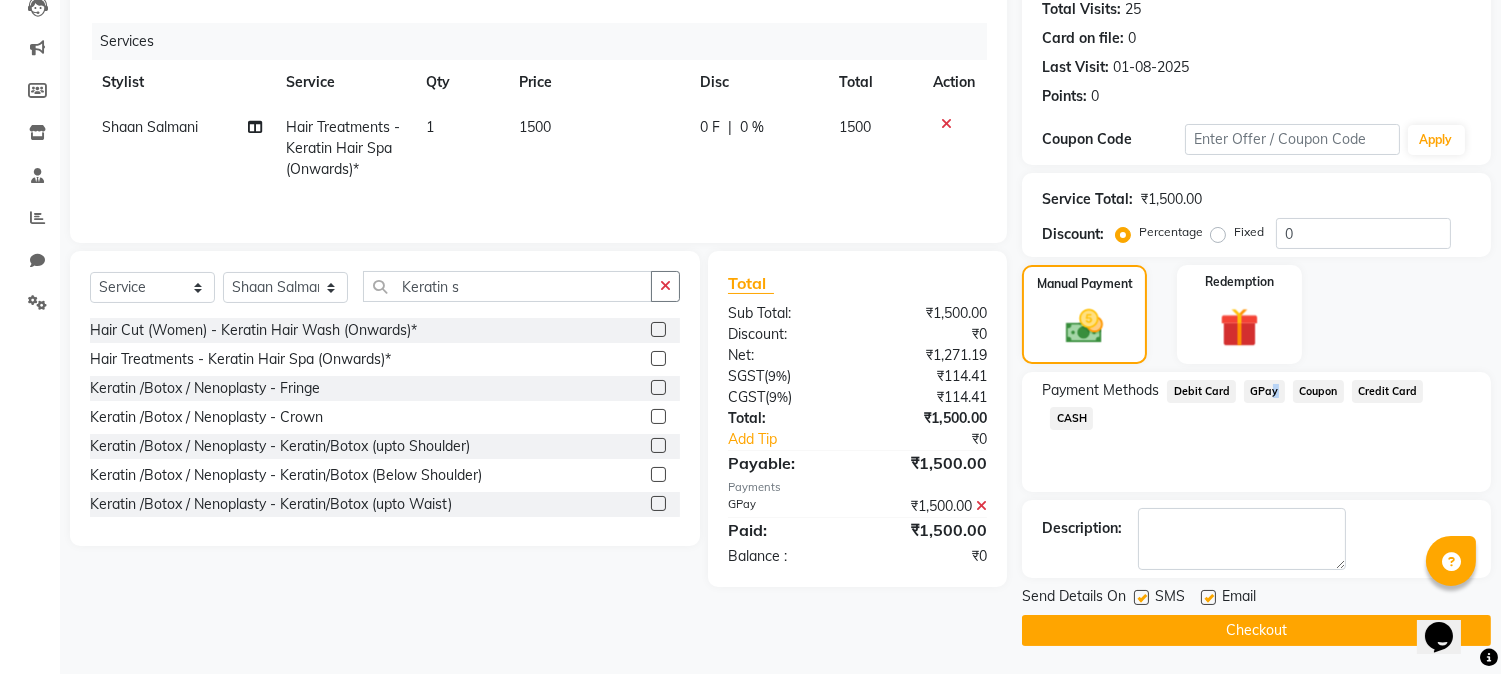 click on "Checkout" 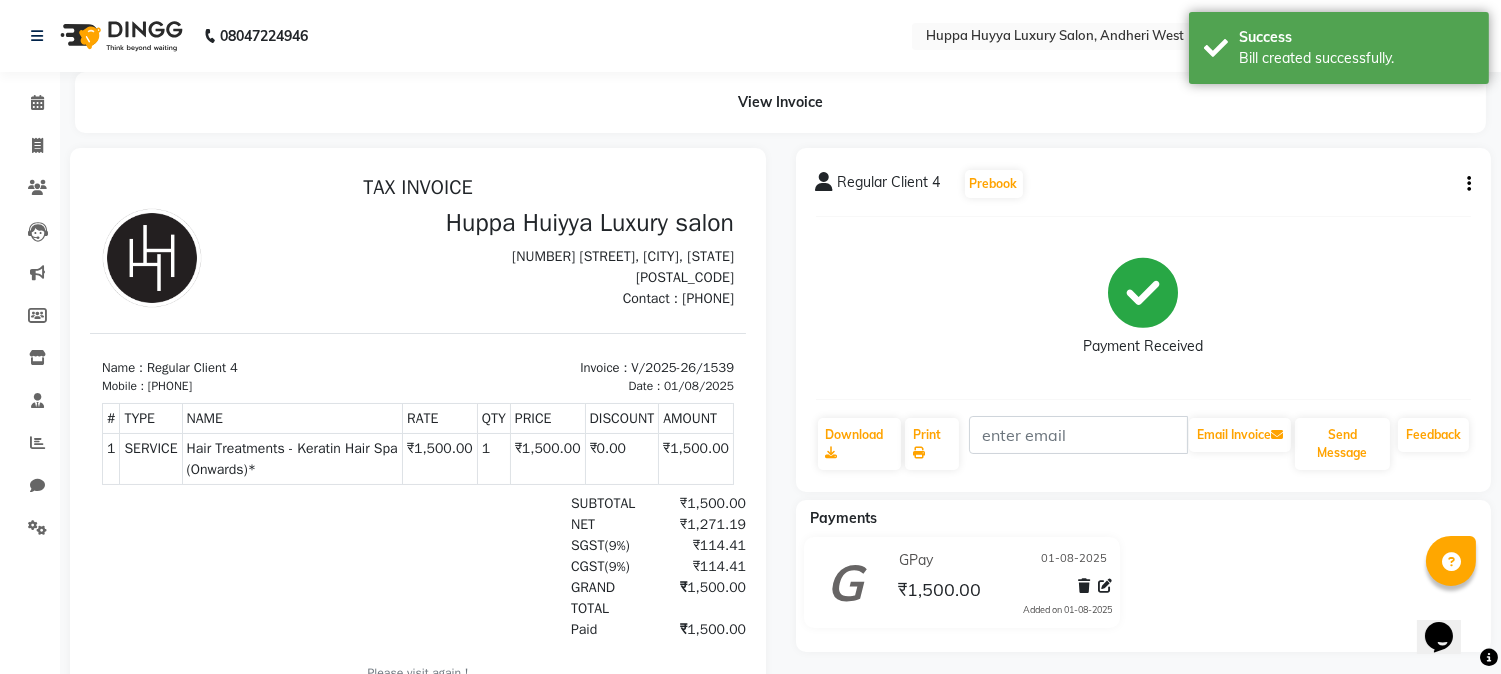 scroll, scrollTop: 0, scrollLeft: 0, axis: both 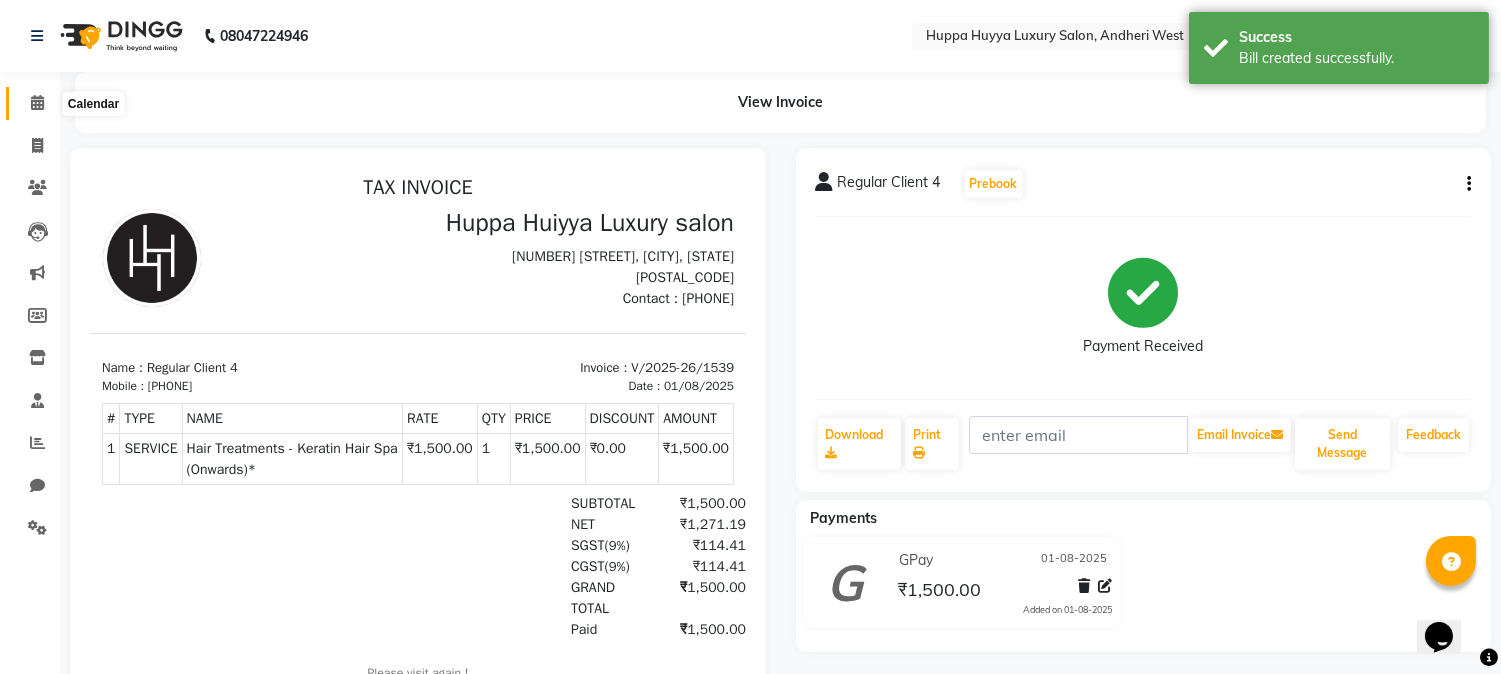 click 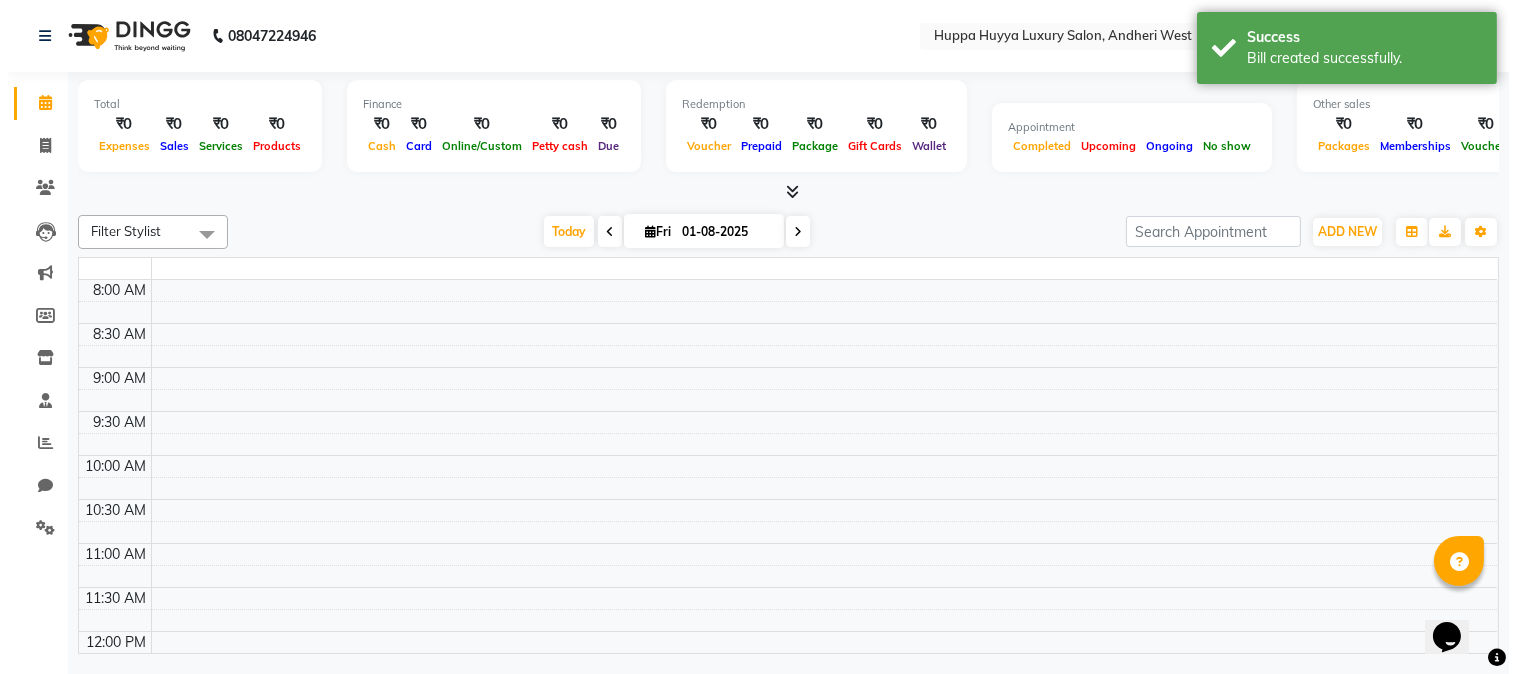 scroll, scrollTop: 0, scrollLeft: 0, axis: both 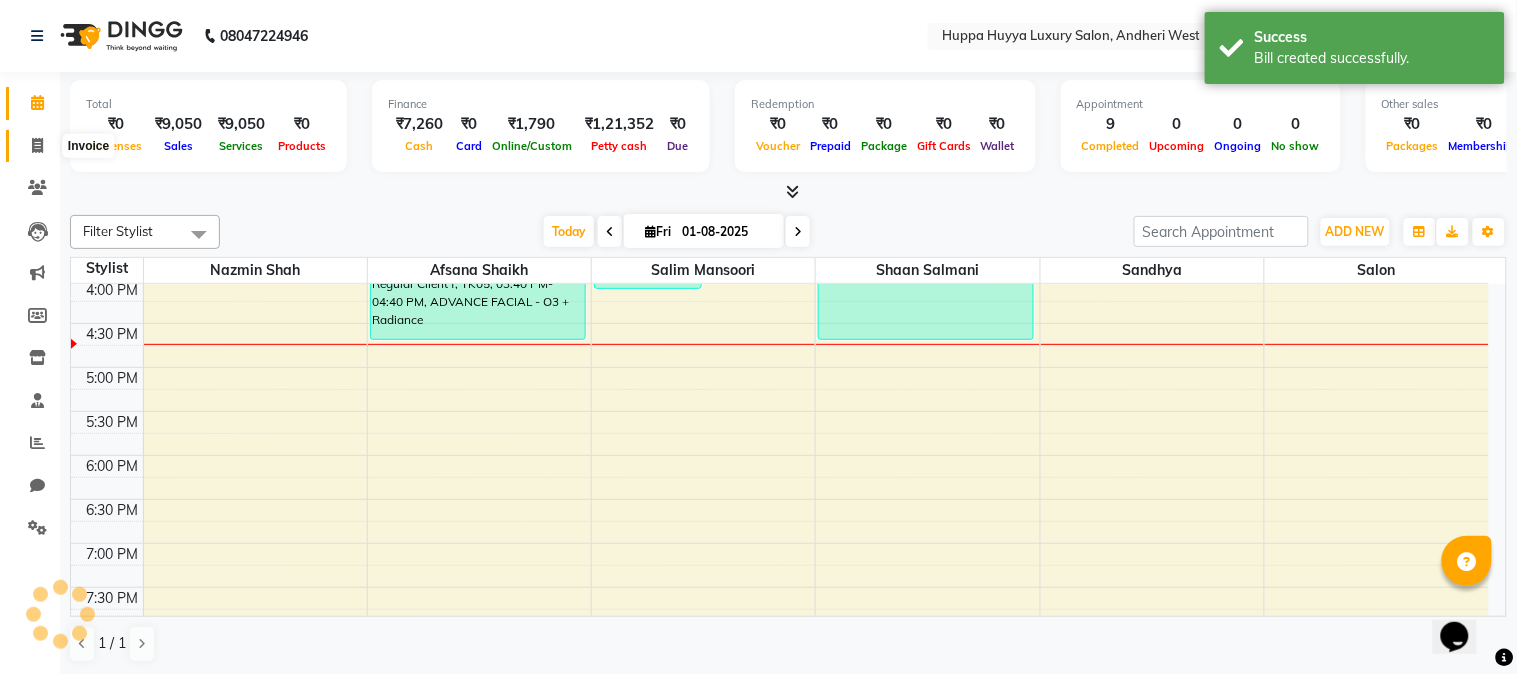click 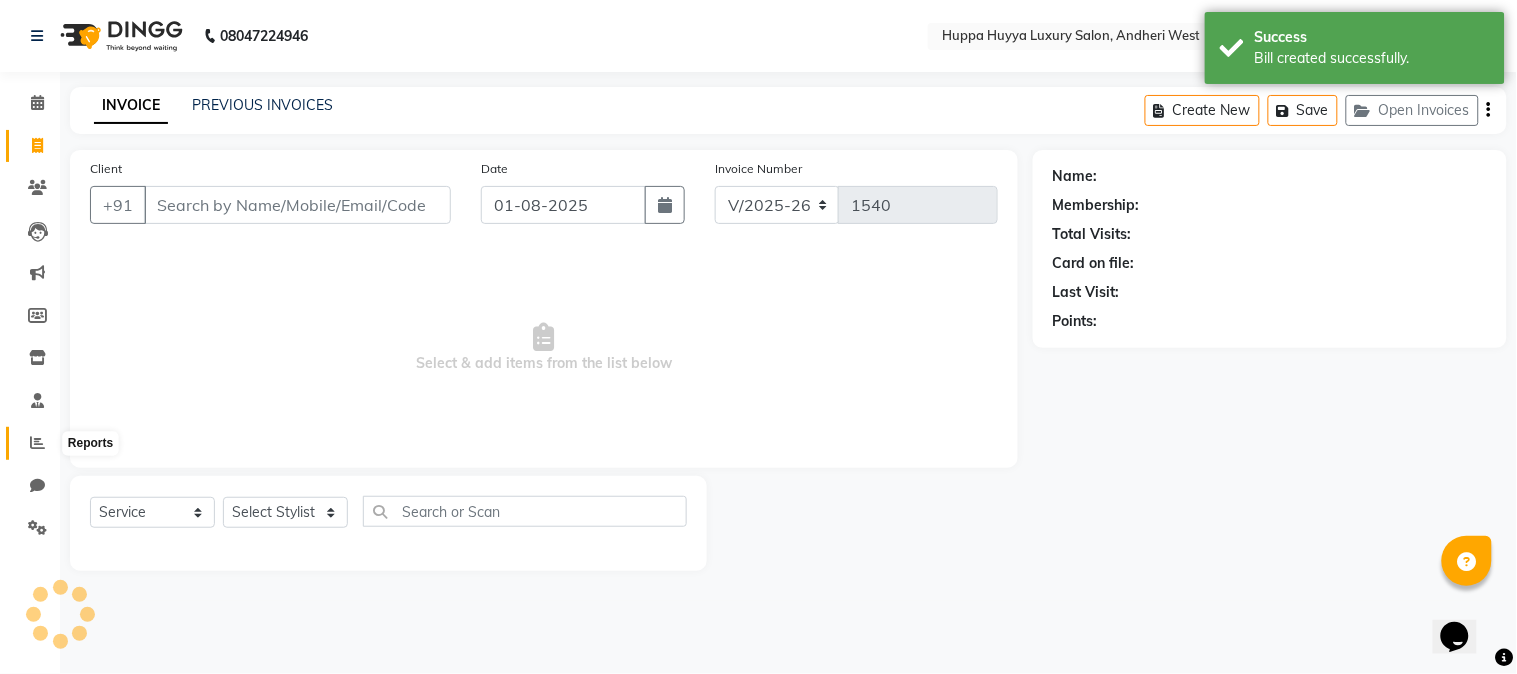 click 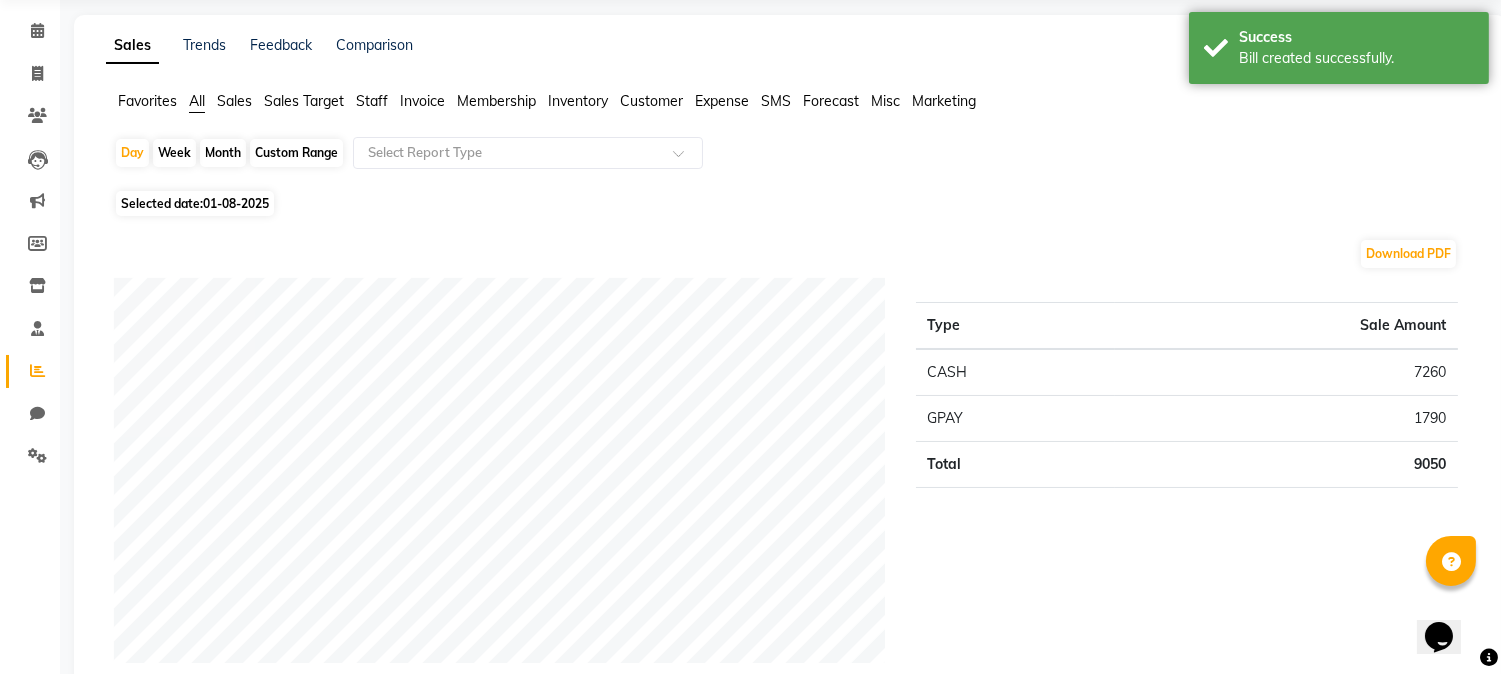 scroll, scrollTop: 111, scrollLeft: 0, axis: vertical 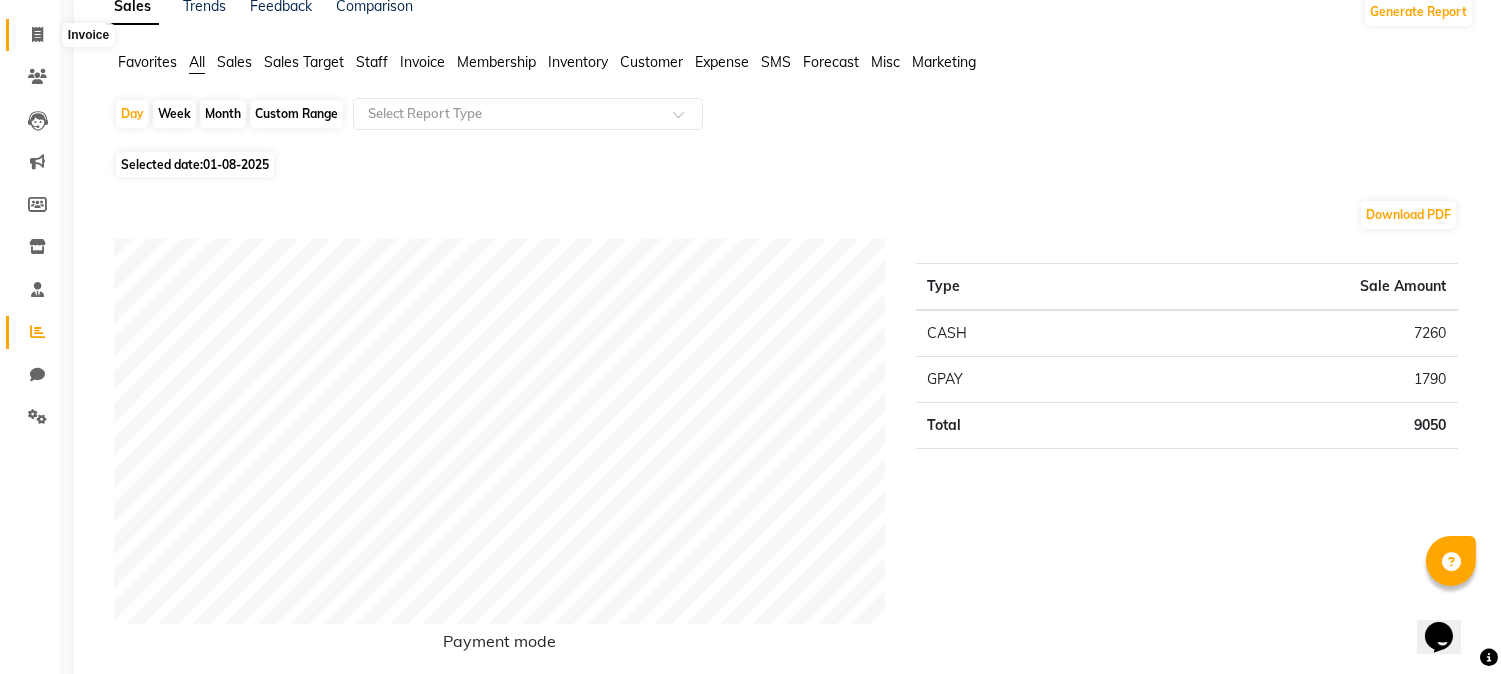 click 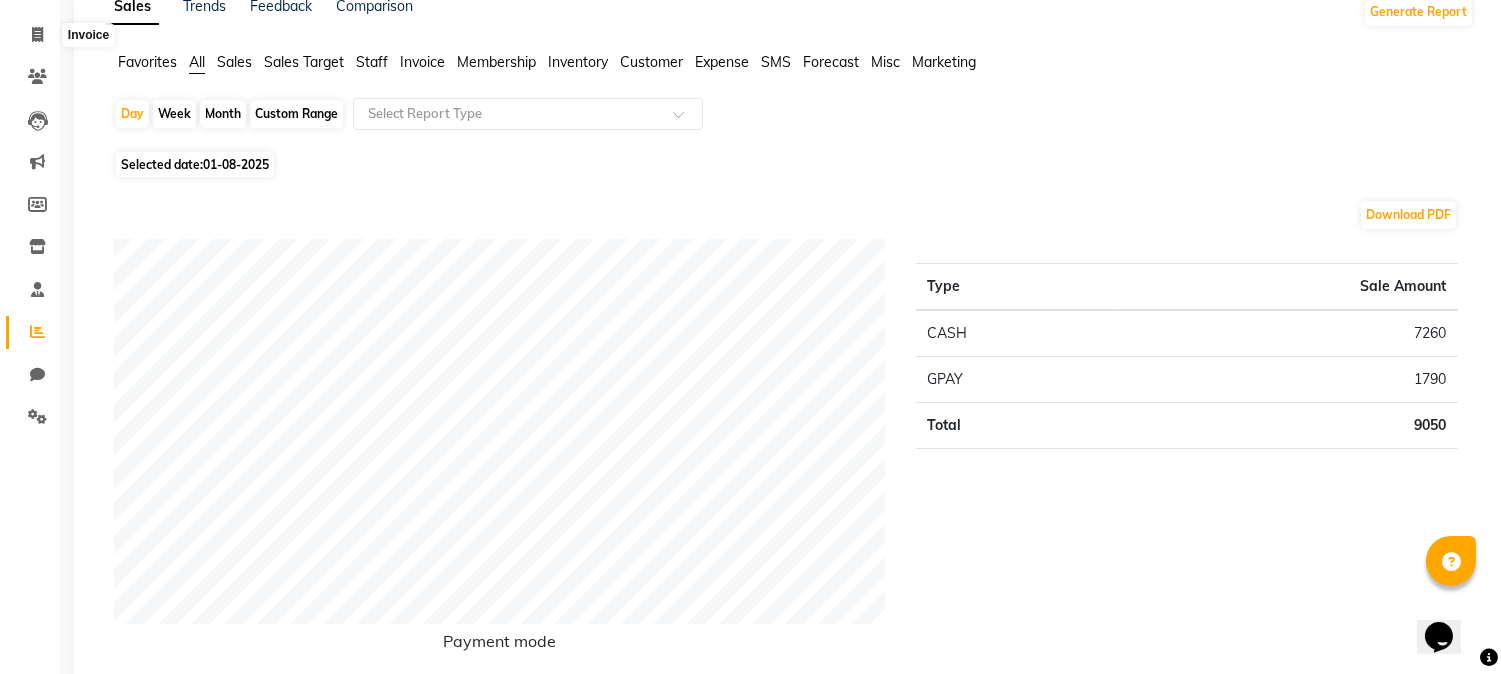 scroll, scrollTop: 0, scrollLeft: 0, axis: both 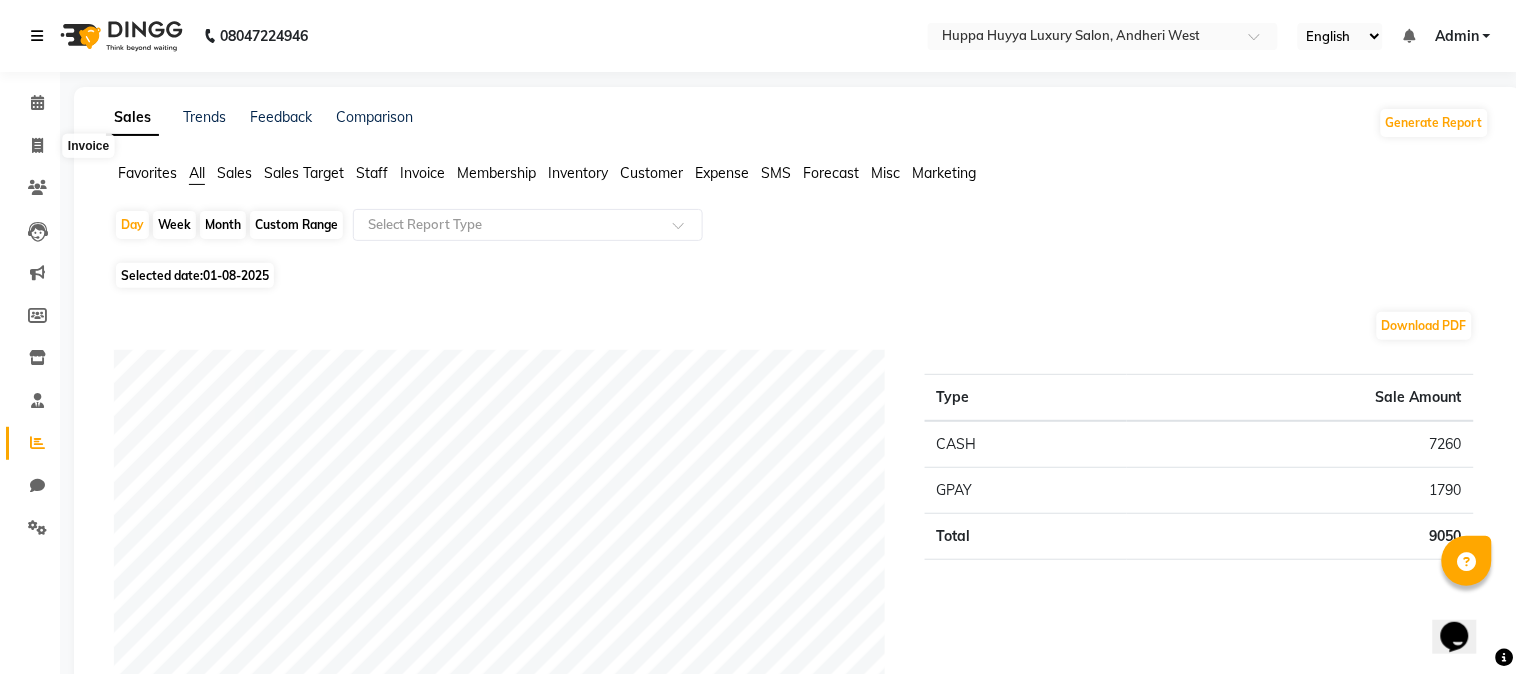 select on "service" 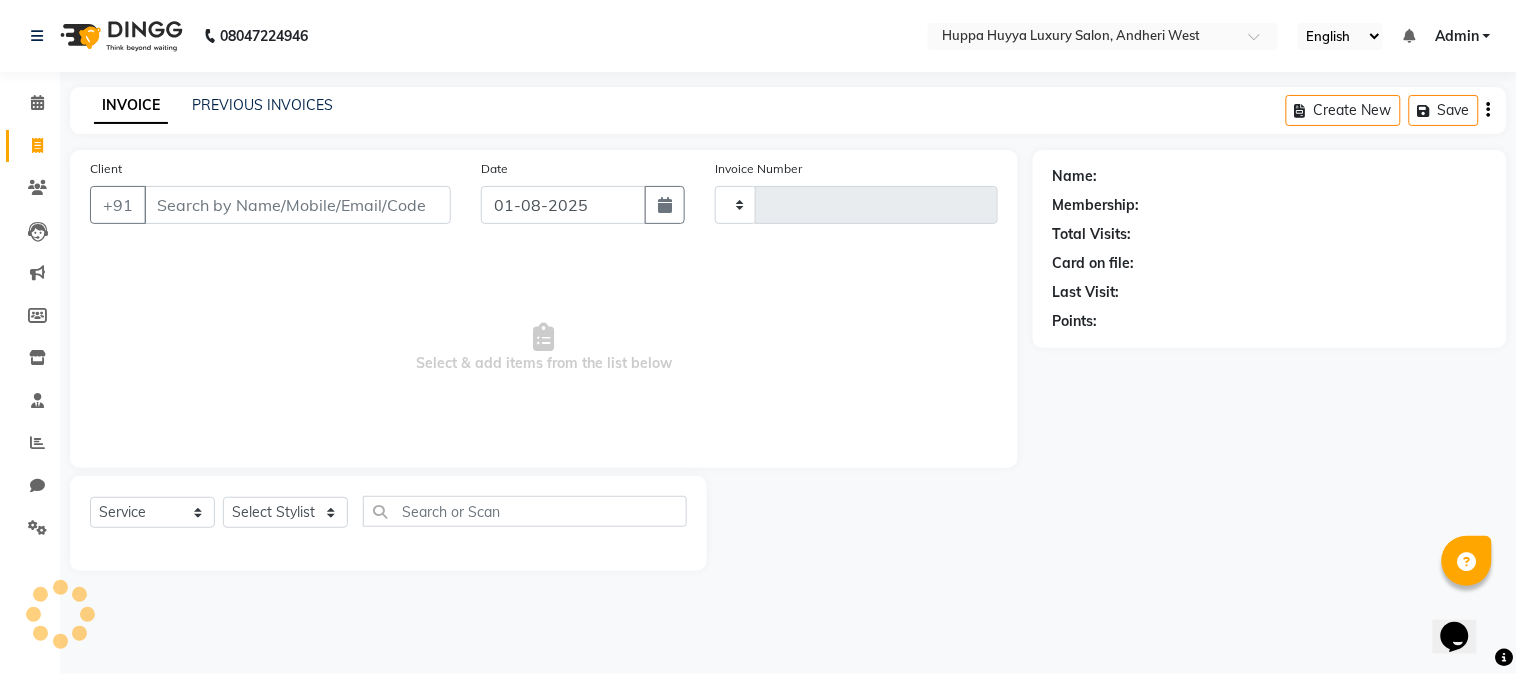 type on "1540" 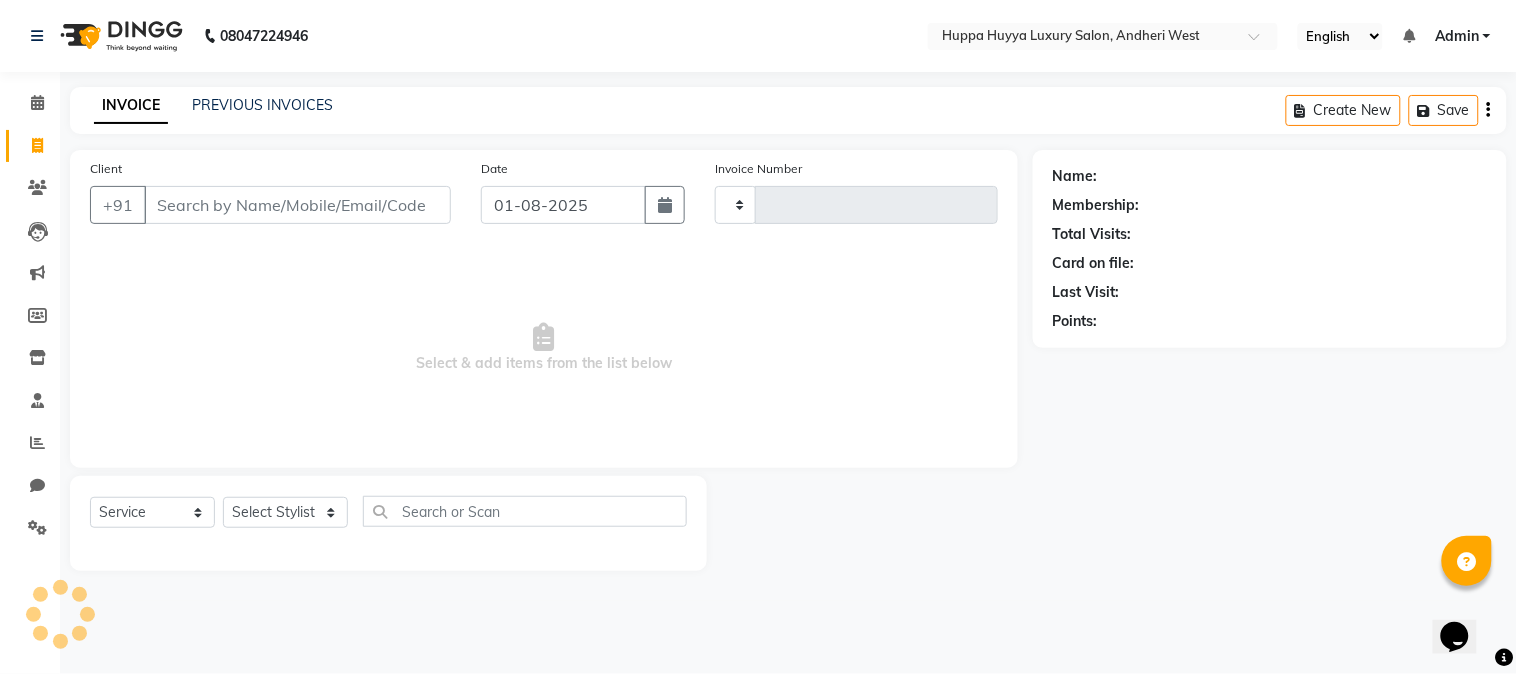 select on "7752" 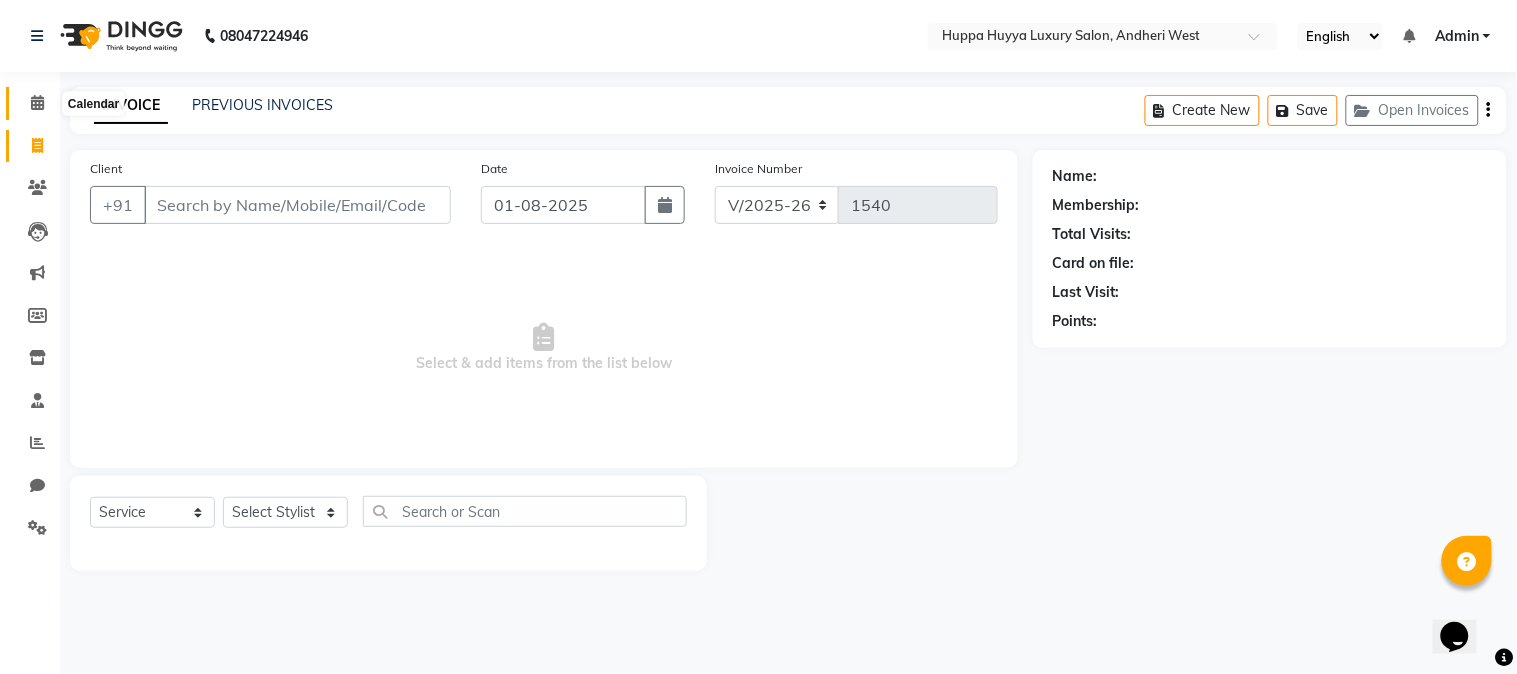 click 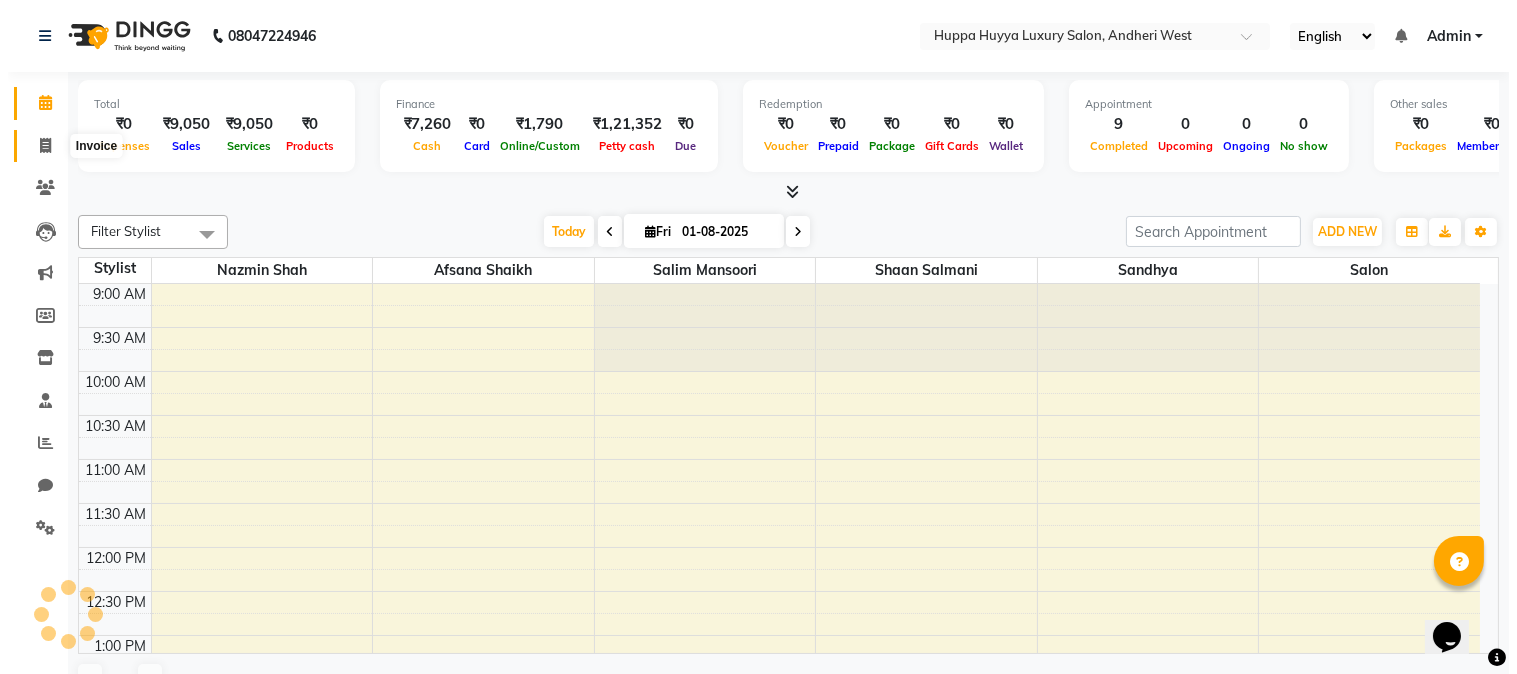 scroll, scrollTop: 0, scrollLeft: 0, axis: both 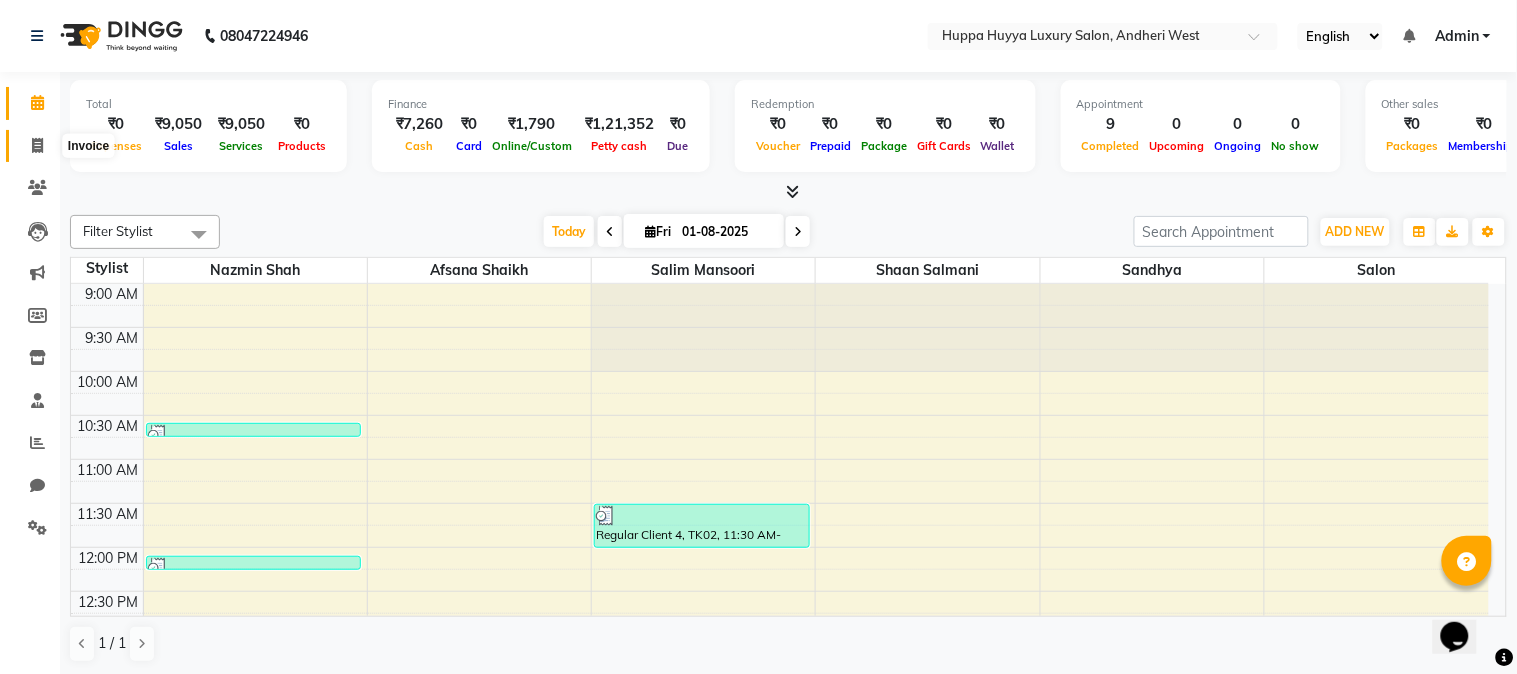 click 